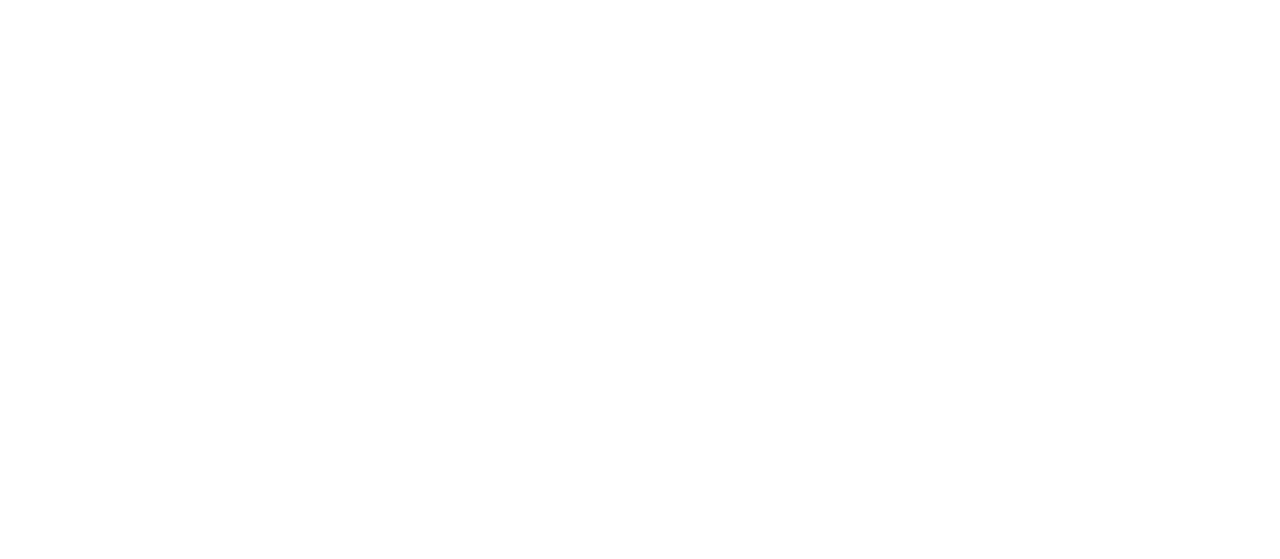 scroll, scrollTop: 0, scrollLeft: 0, axis: both 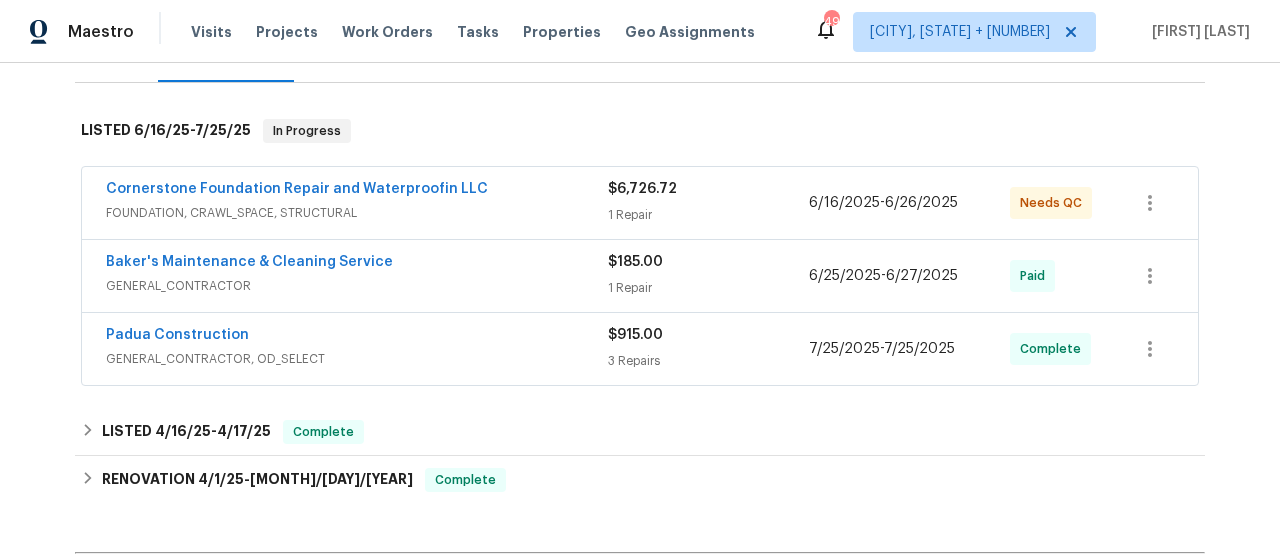 click on "1 Repair" at bounding box center (708, 215) 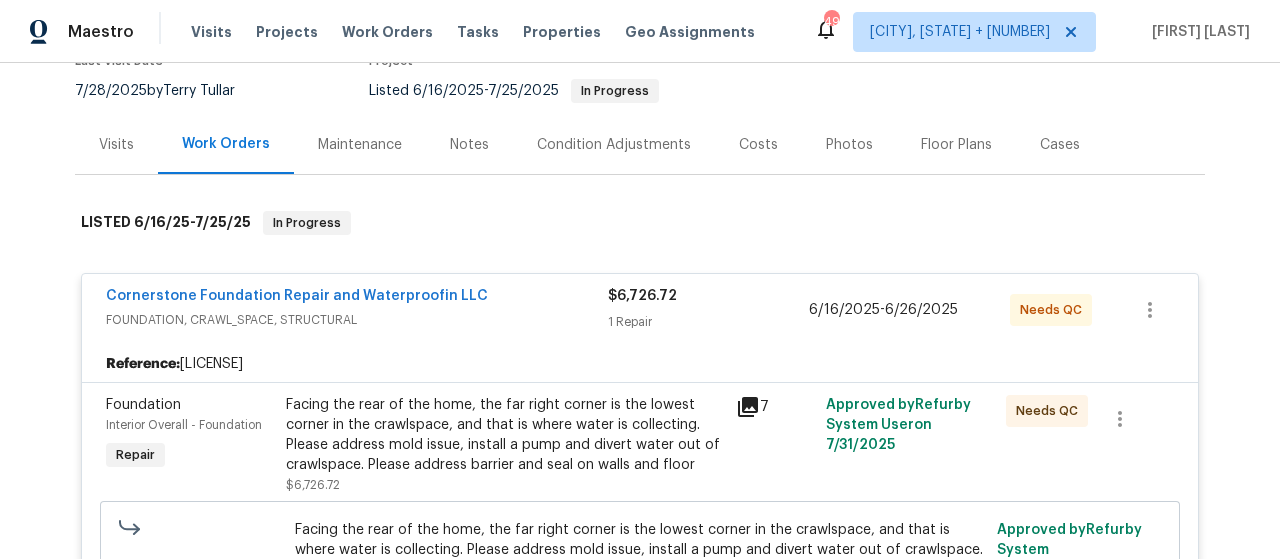 scroll, scrollTop: 200, scrollLeft: 0, axis: vertical 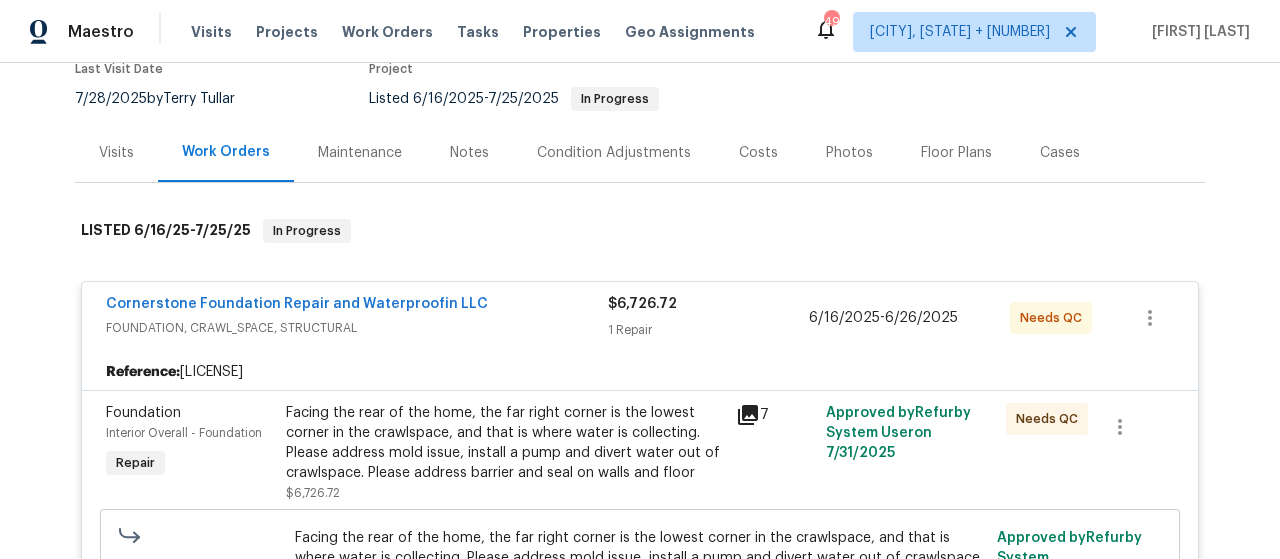 click on "$6,726.72 1 Repair" at bounding box center [708, 318] 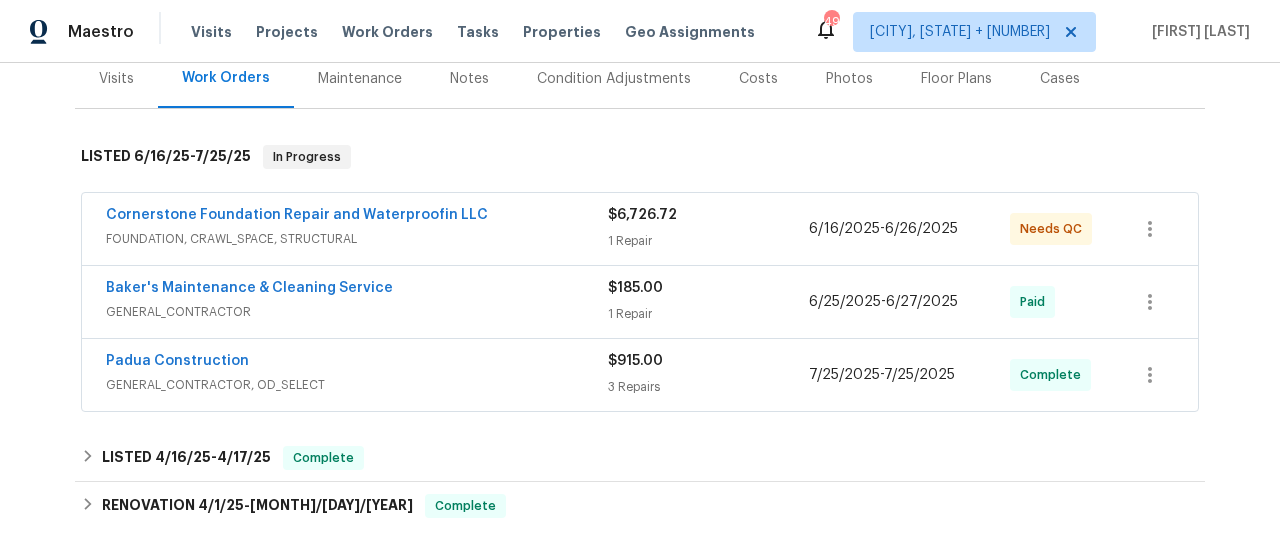scroll, scrollTop: 300, scrollLeft: 0, axis: vertical 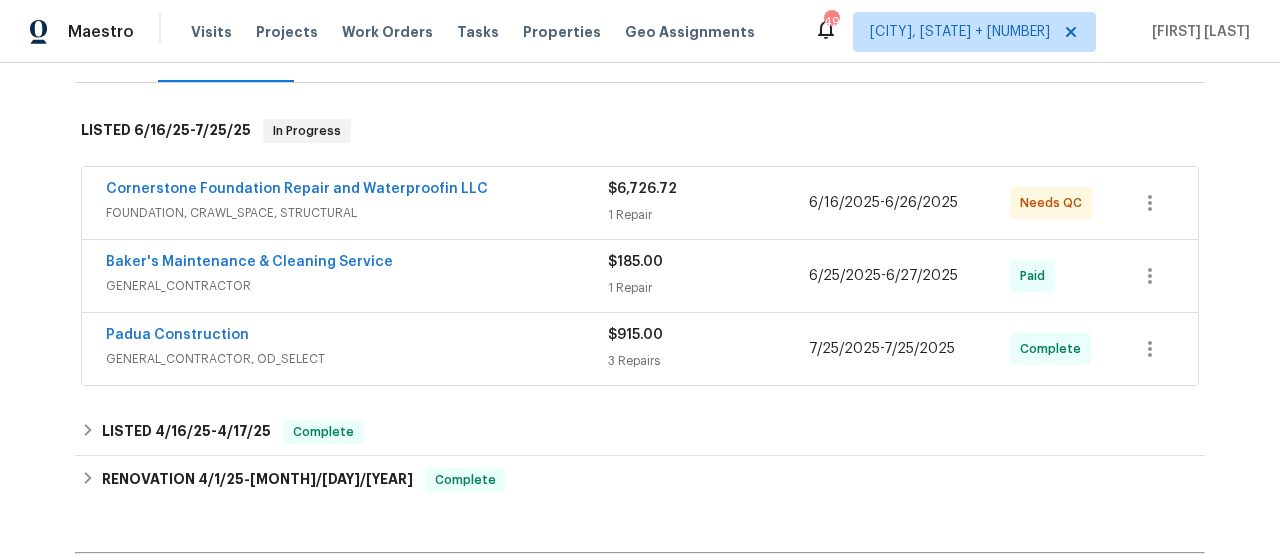 click on "$185.00 1 Repair" at bounding box center (708, 276) 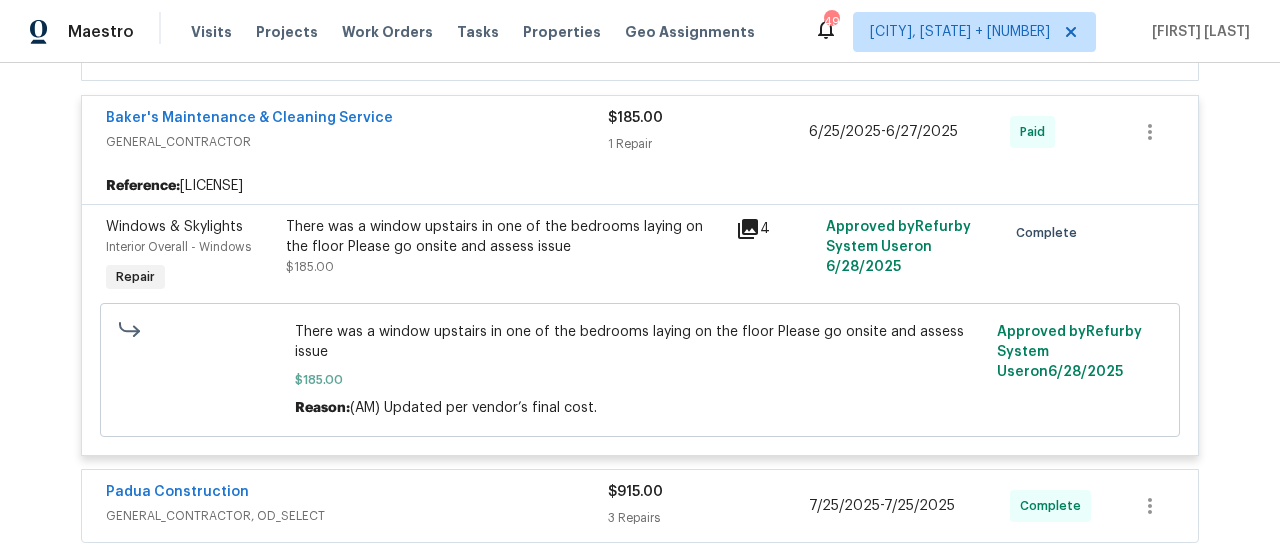 scroll, scrollTop: 500, scrollLeft: 0, axis: vertical 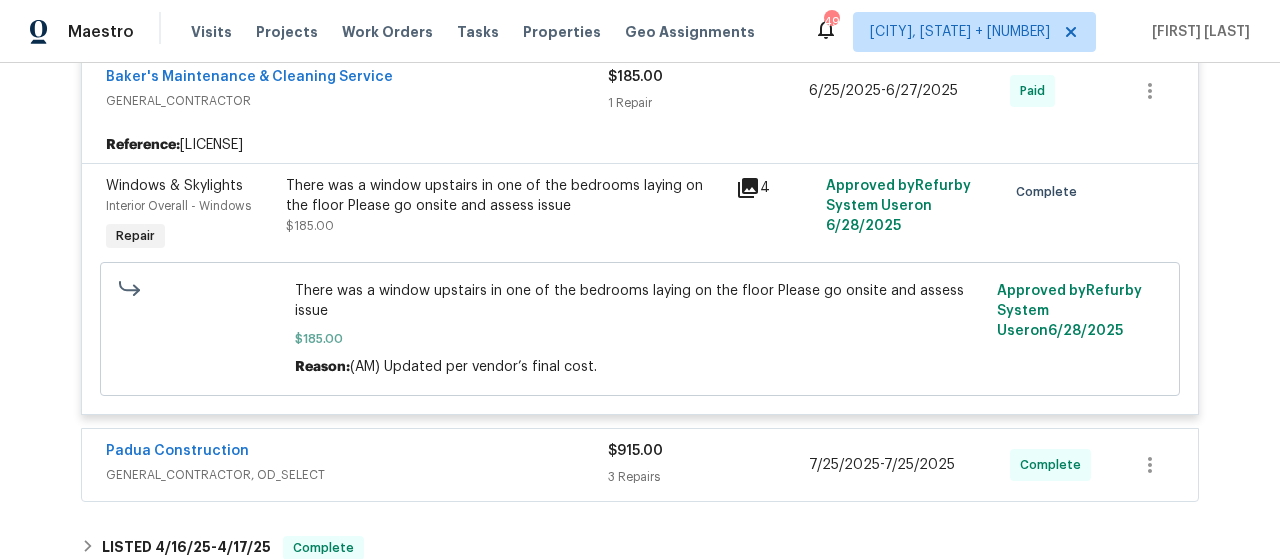 click on "$185.00 1 Repair" at bounding box center [708, 91] 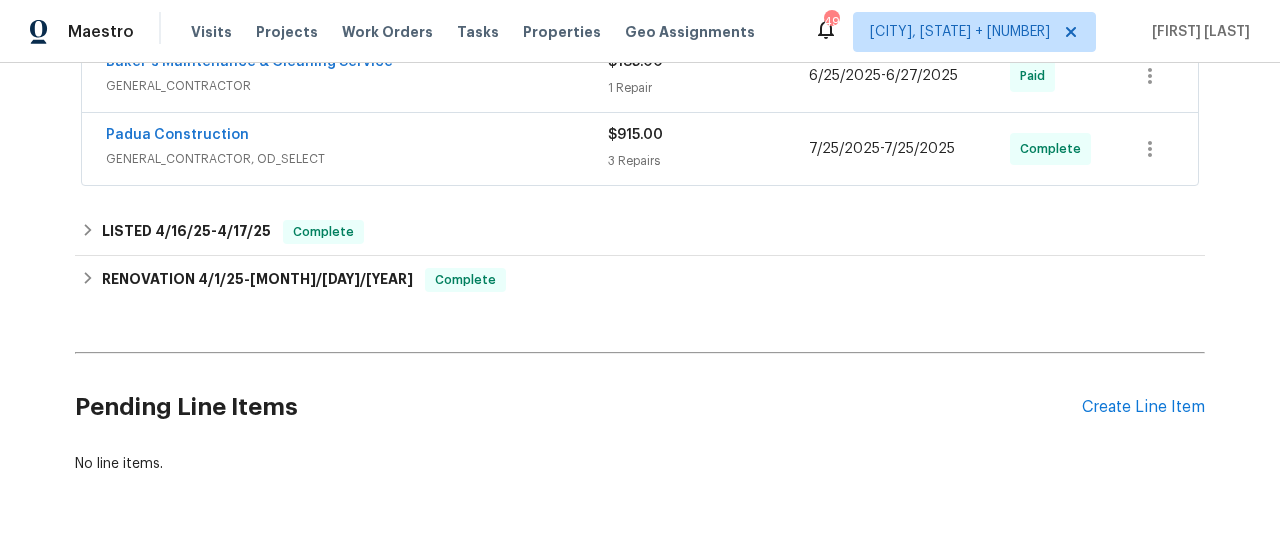 click on "$915.00" at bounding box center [708, 135] 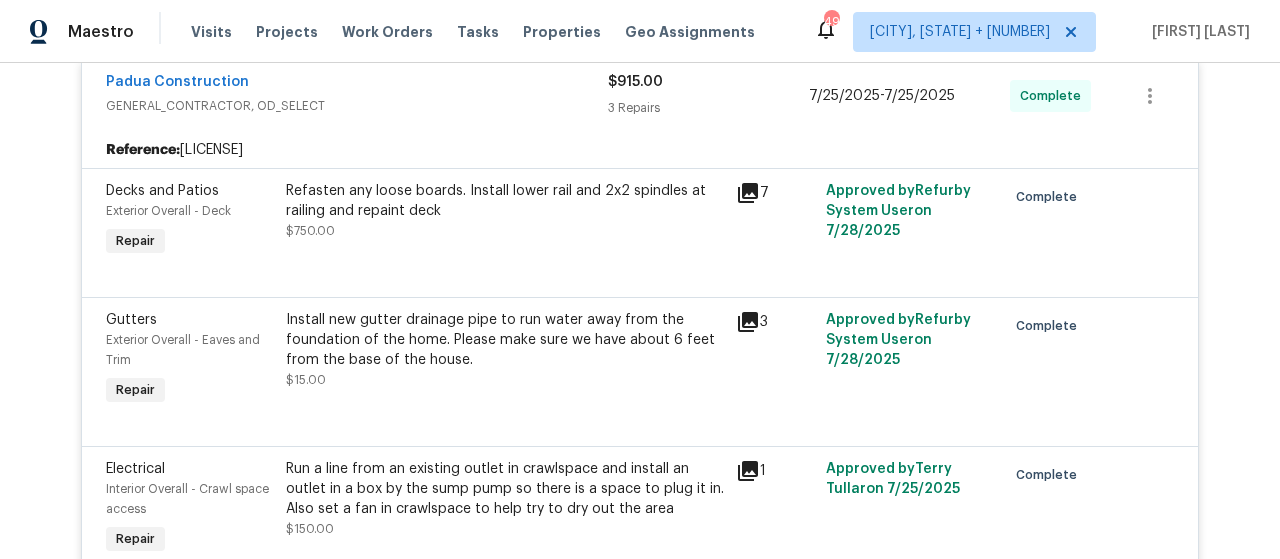 scroll, scrollTop: 600, scrollLeft: 0, axis: vertical 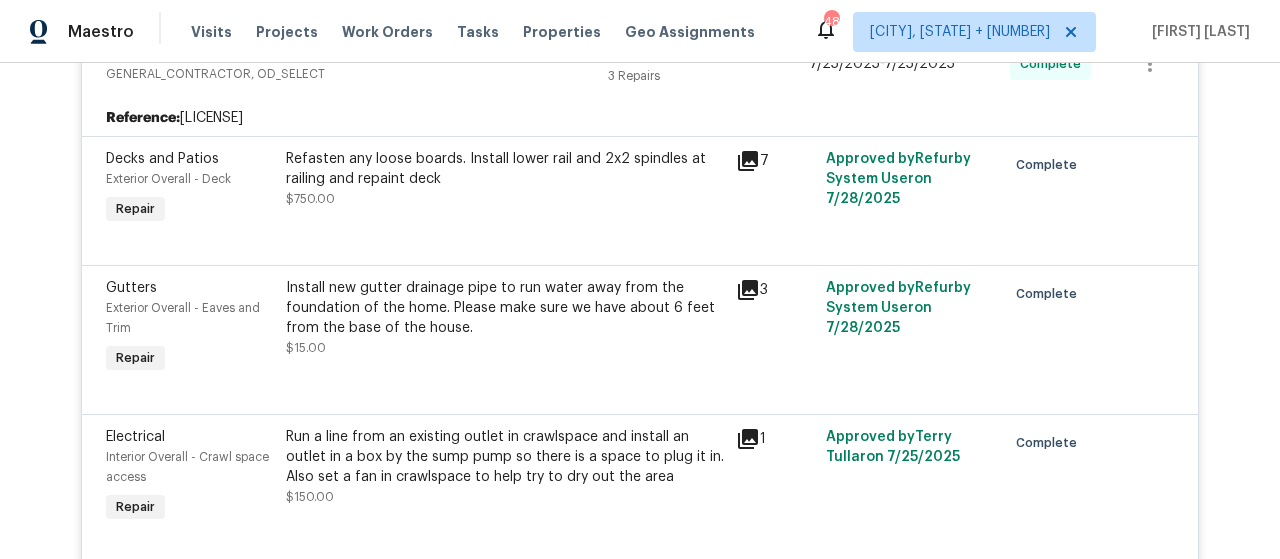 click 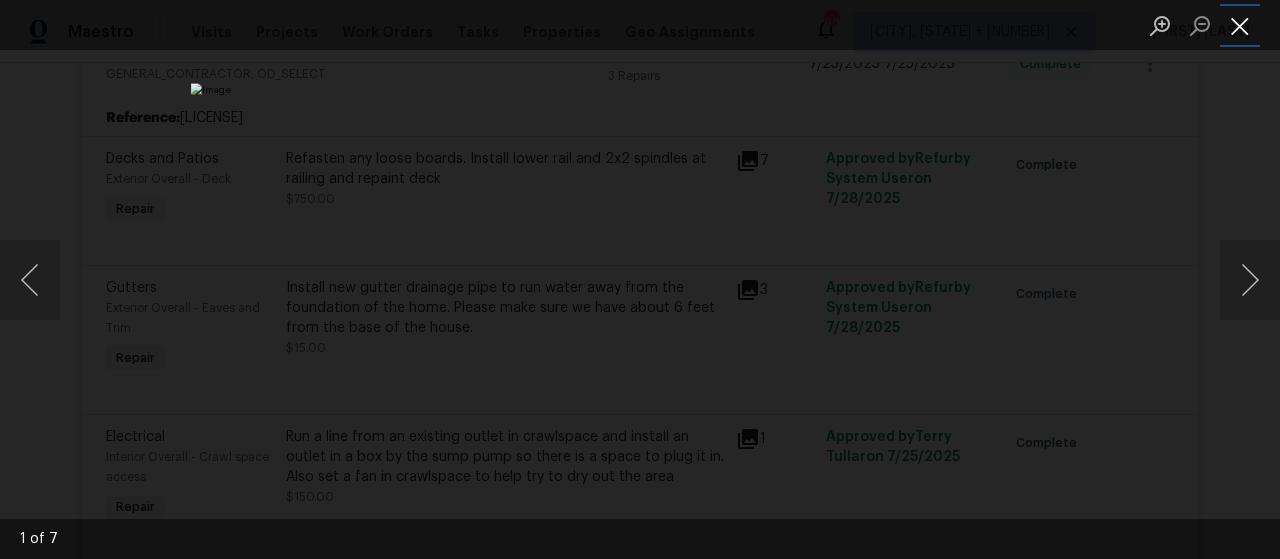 click at bounding box center (1240, 25) 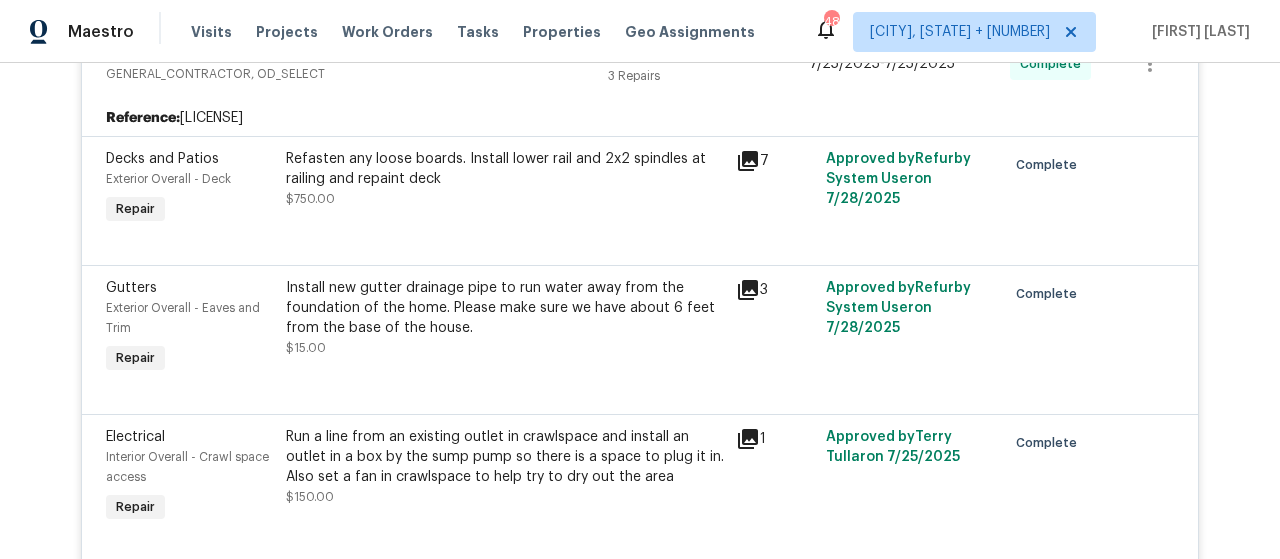 click 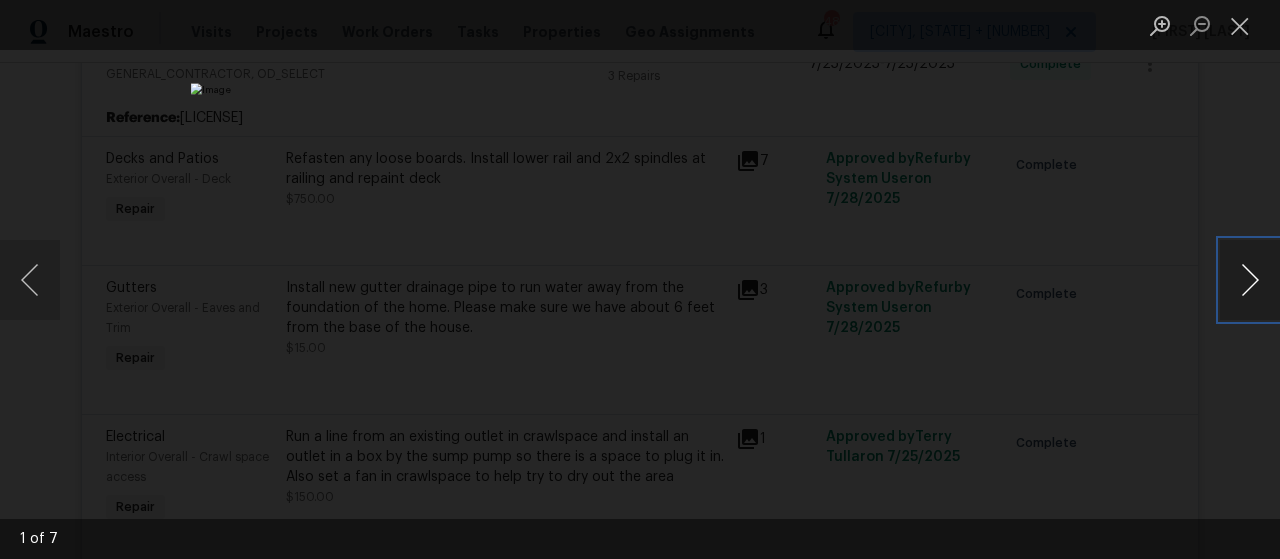 click at bounding box center [1250, 280] 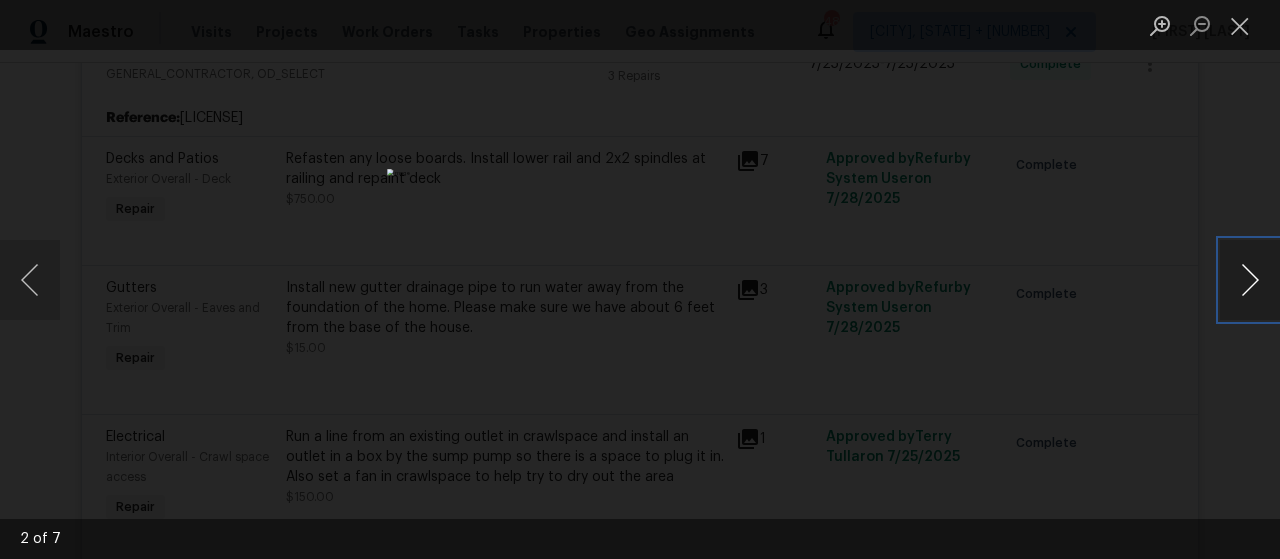 click at bounding box center (1250, 280) 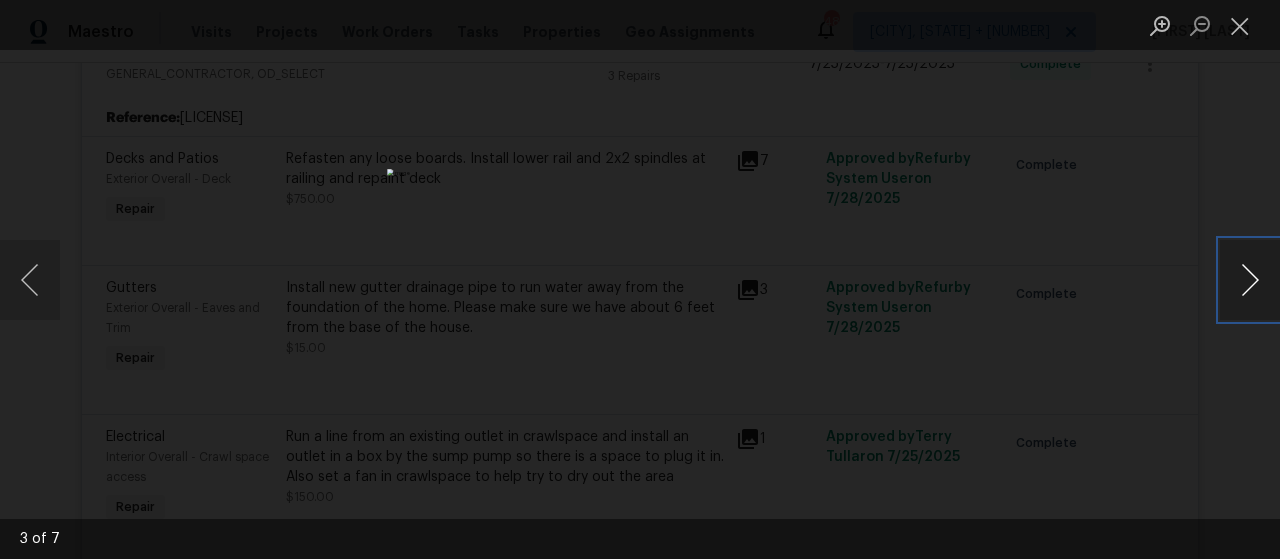 click at bounding box center (1250, 280) 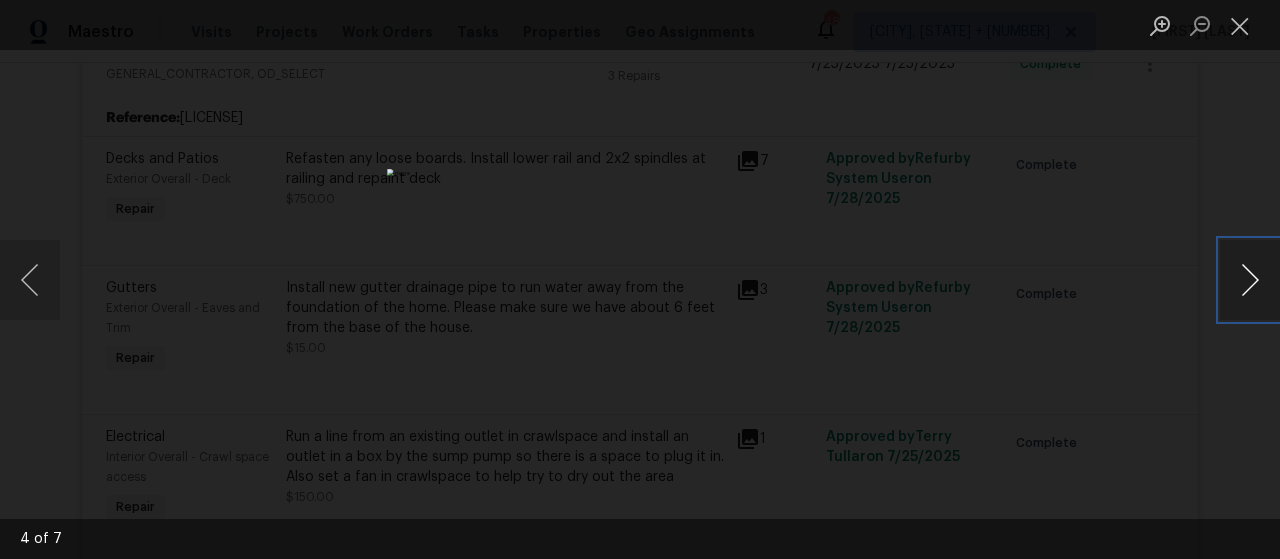 click at bounding box center [1250, 280] 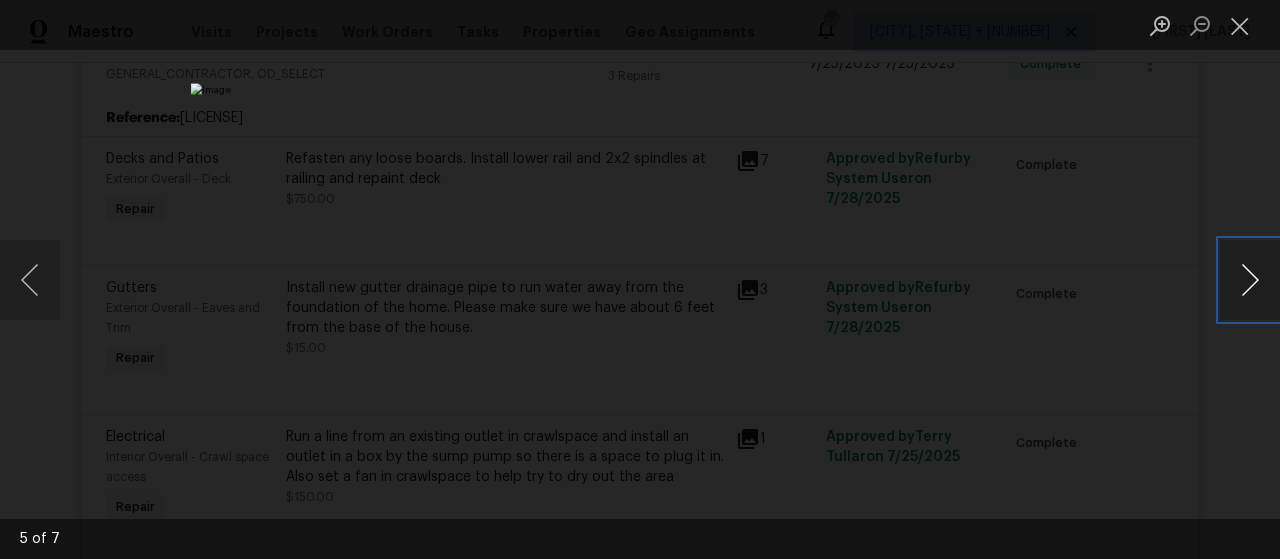click at bounding box center (1250, 280) 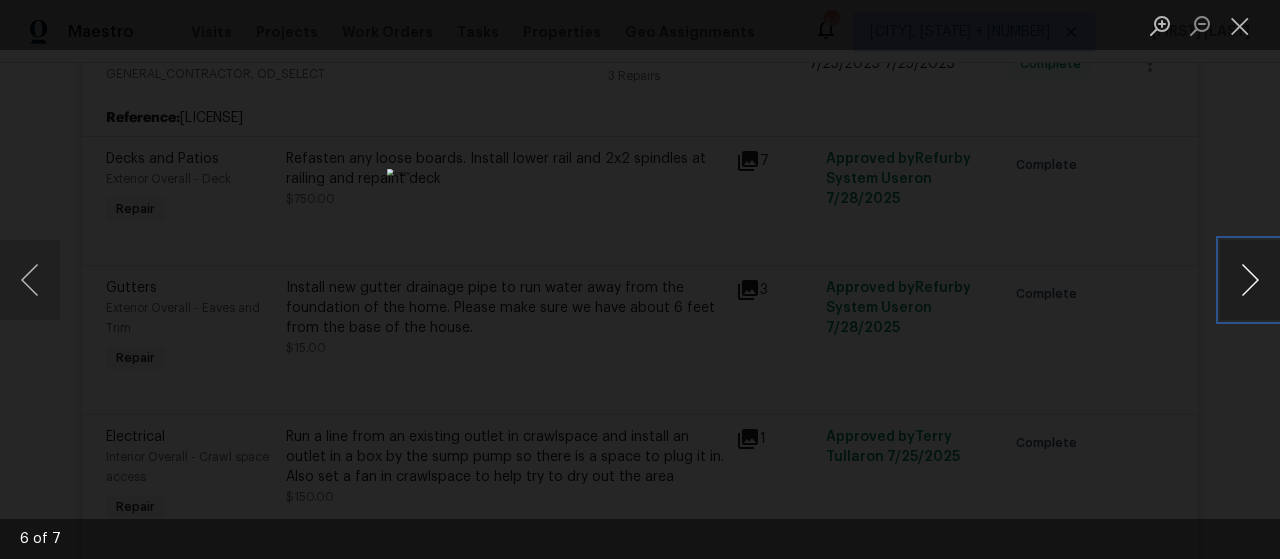 click at bounding box center (1250, 280) 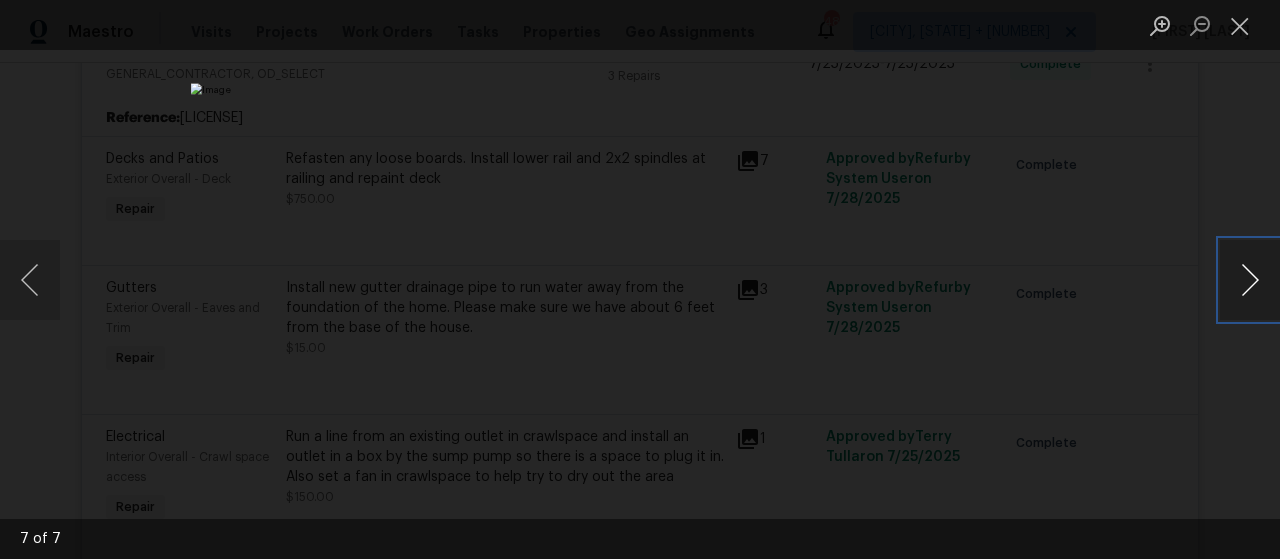 click at bounding box center [1250, 280] 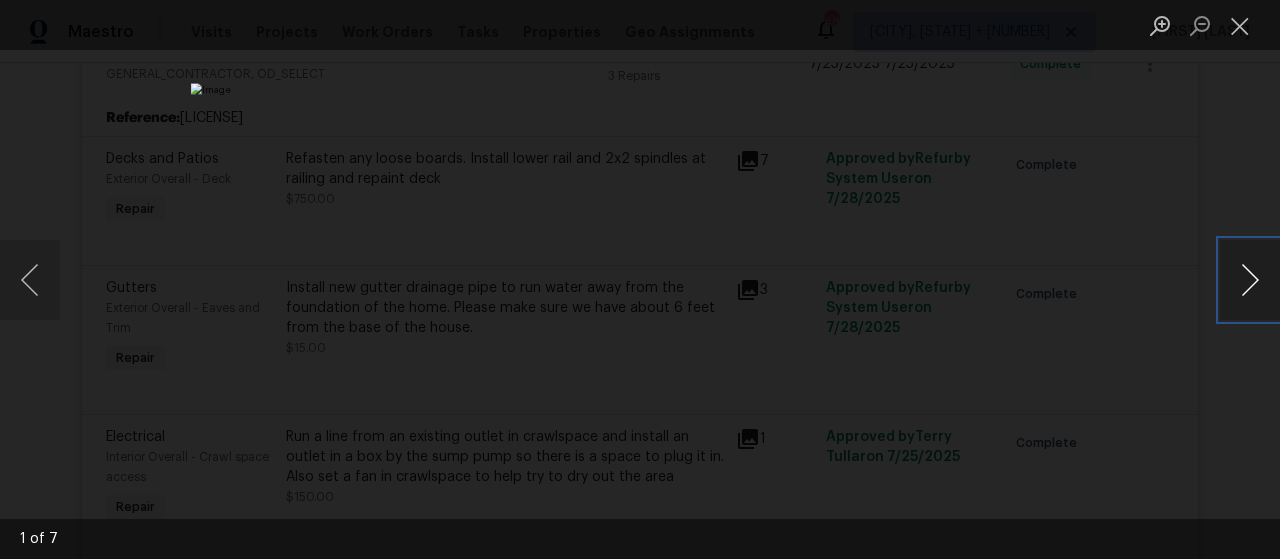 click at bounding box center [1250, 280] 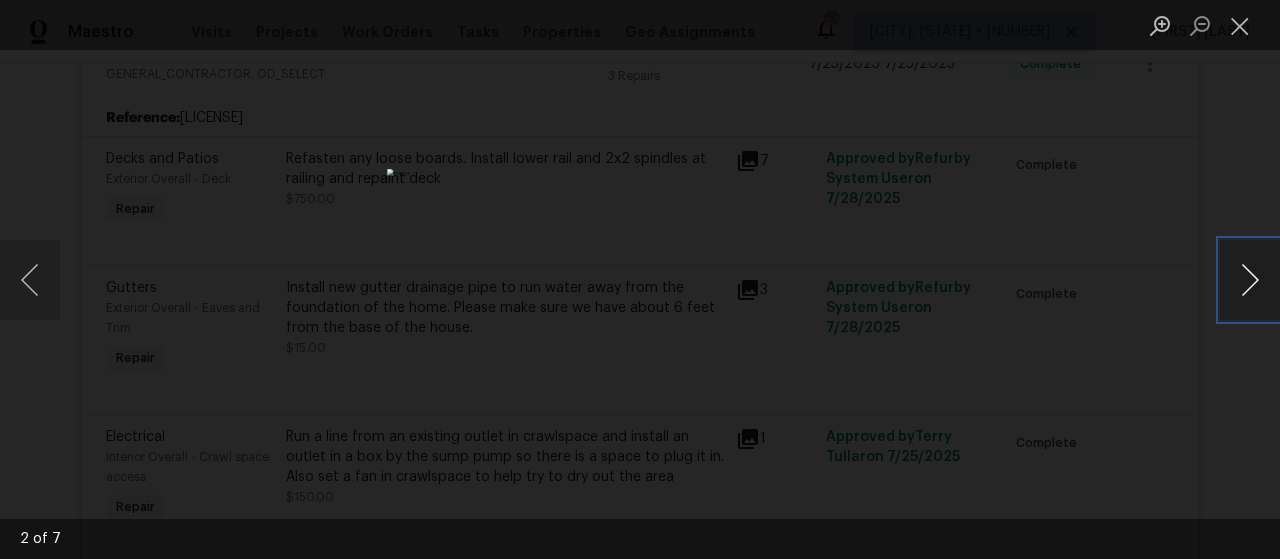click at bounding box center [1250, 280] 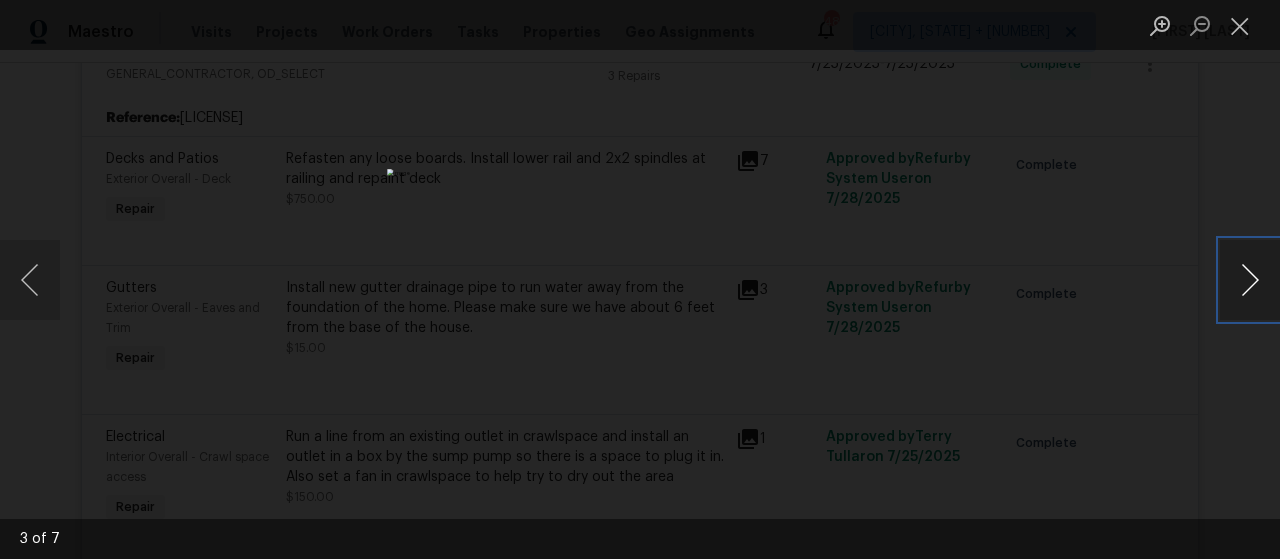 click at bounding box center (1250, 280) 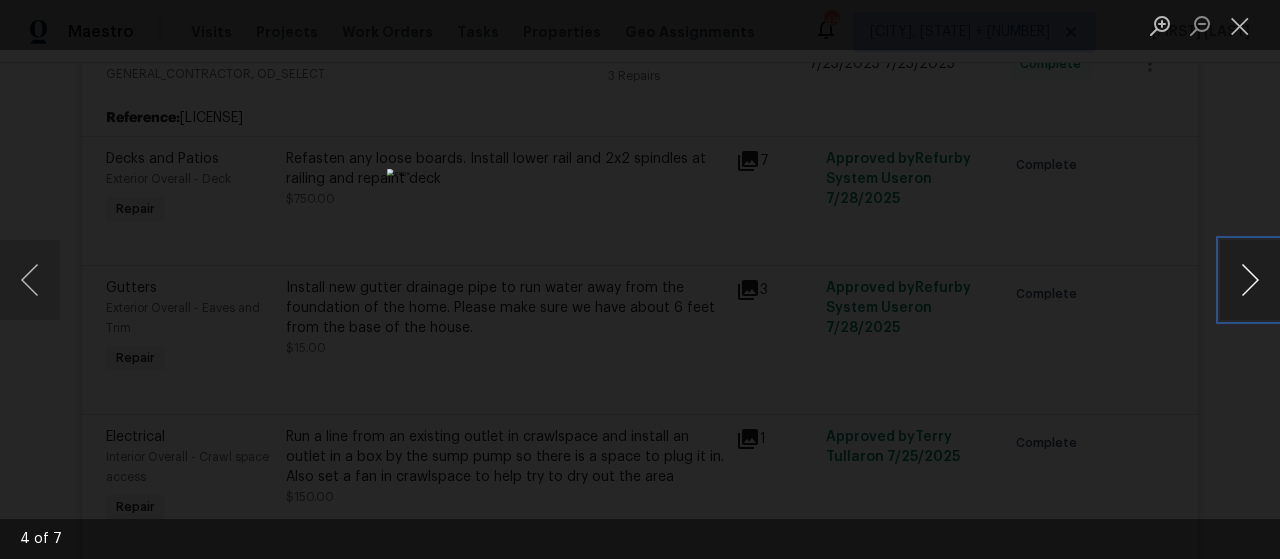 click at bounding box center (1250, 280) 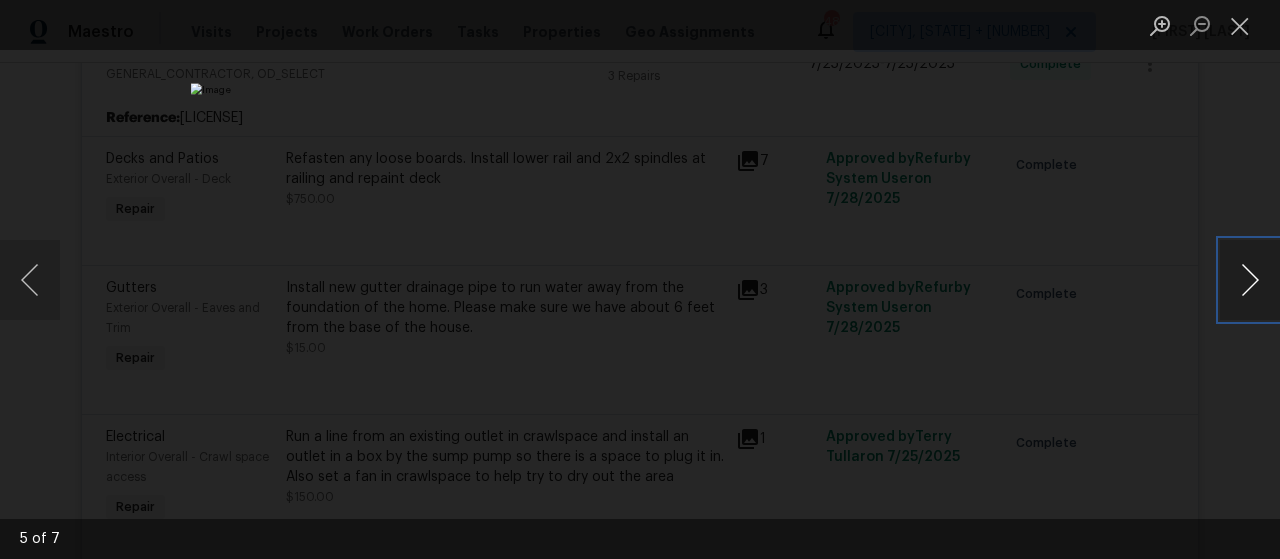 click at bounding box center [1250, 280] 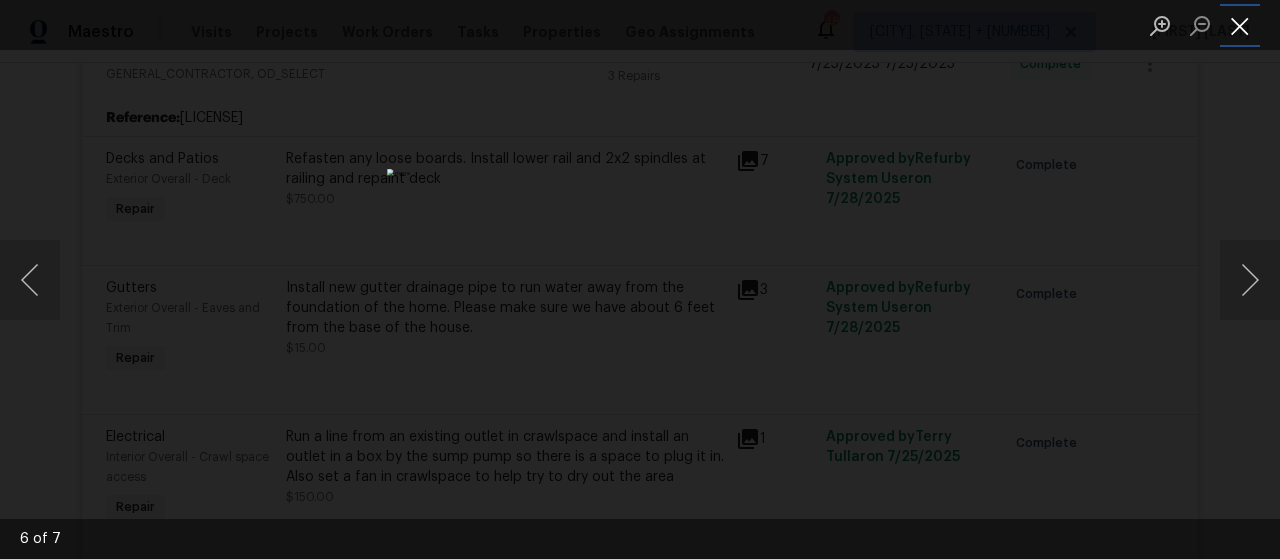 click at bounding box center [1240, 25] 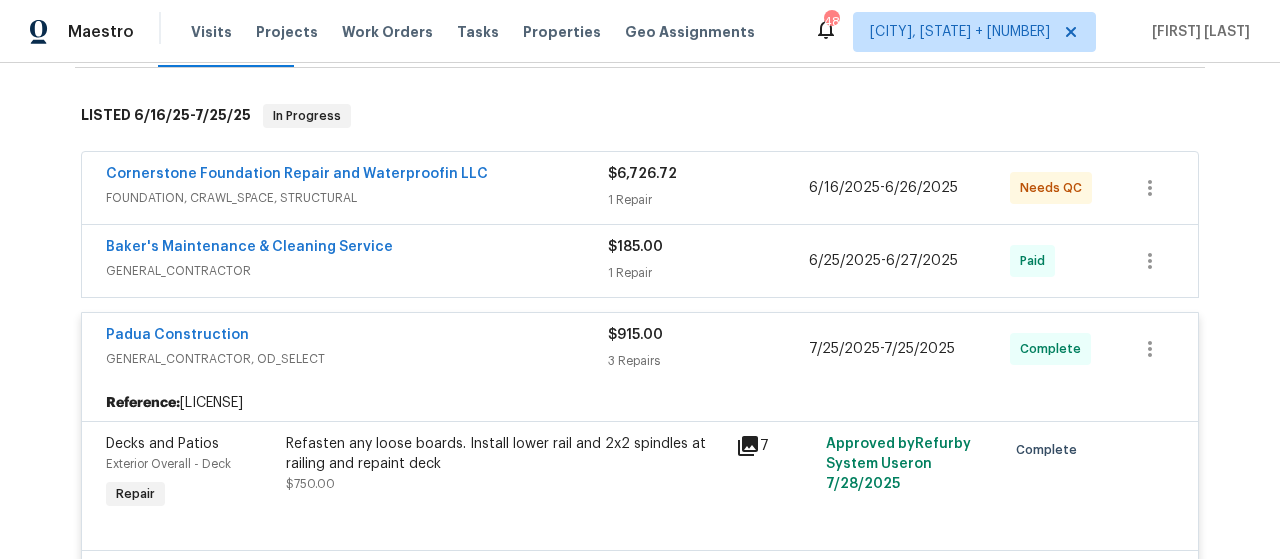 scroll, scrollTop: 300, scrollLeft: 0, axis: vertical 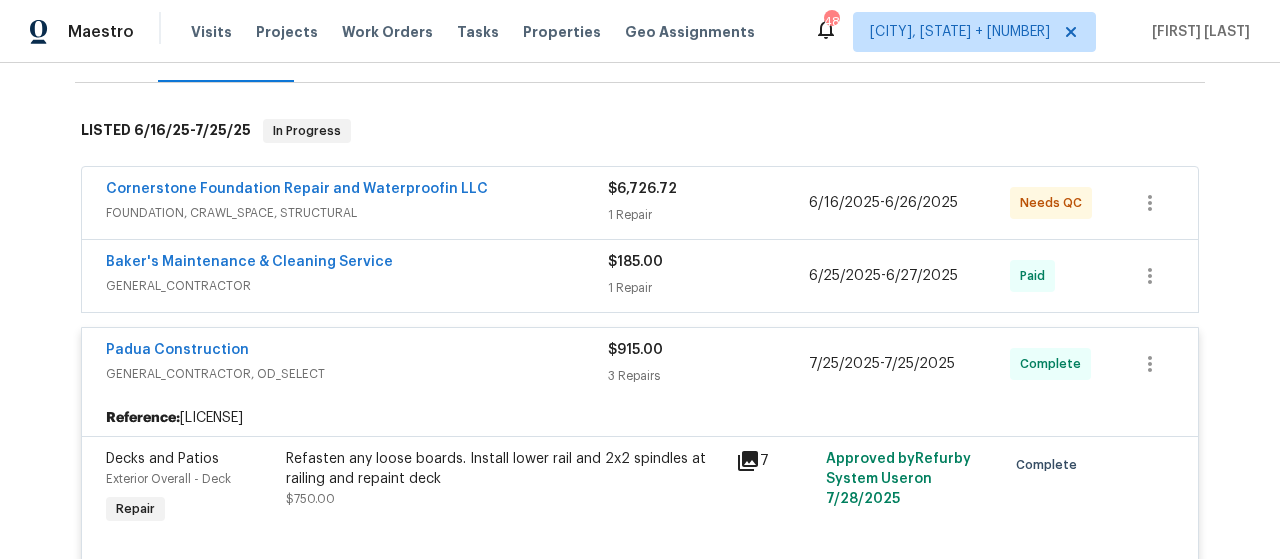 click on "3 Repairs" at bounding box center [708, 376] 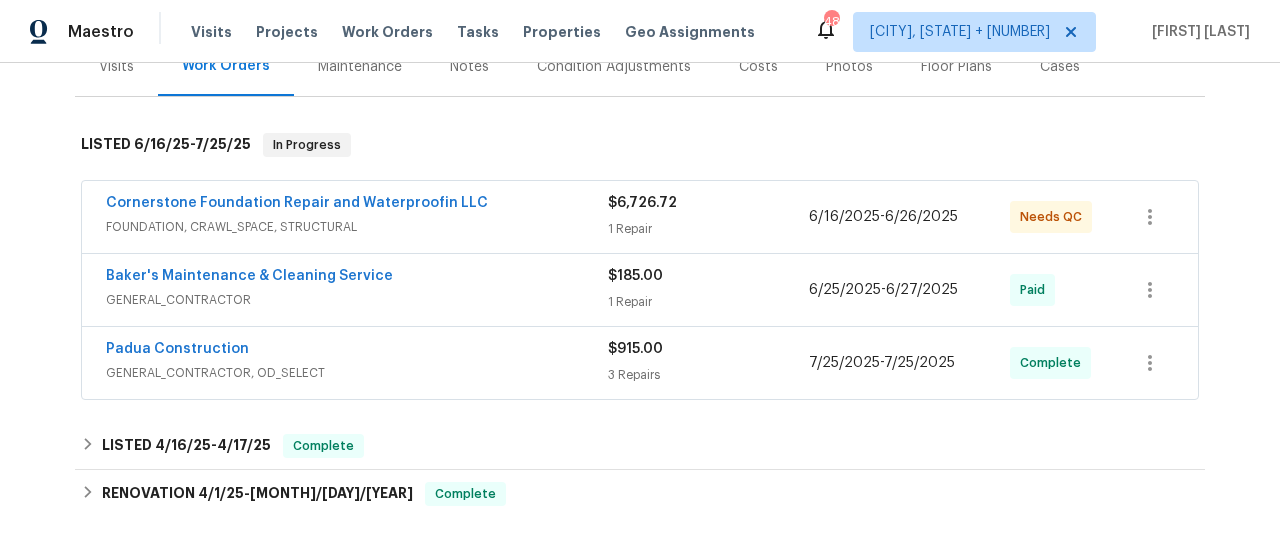 scroll, scrollTop: 400, scrollLeft: 0, axis: vertical 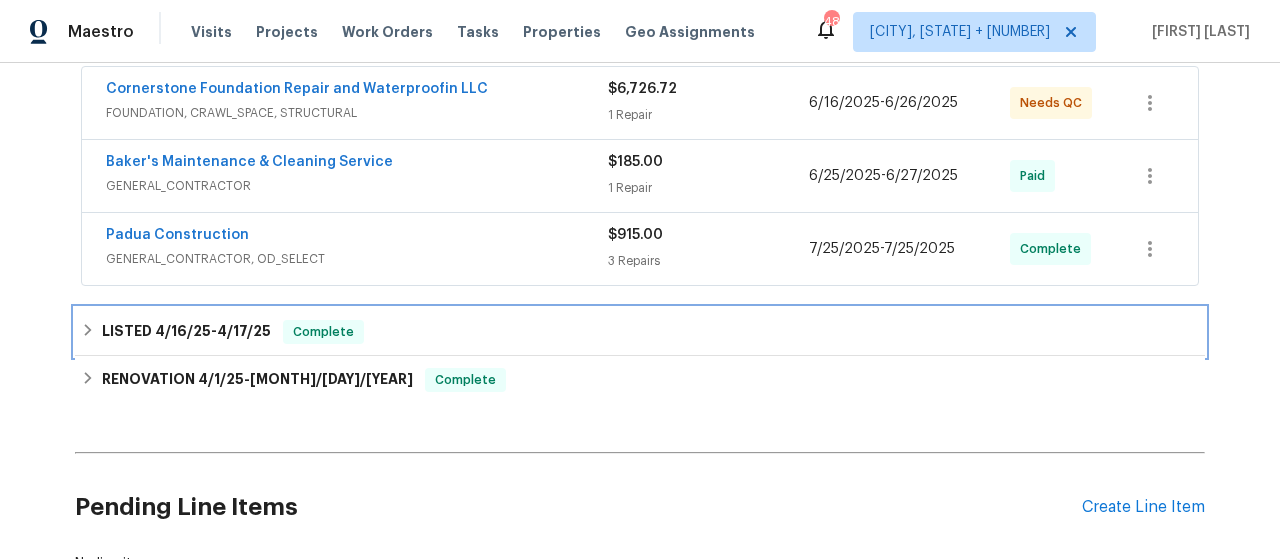 click on "4/17/25" at bounding box center (244, 331) 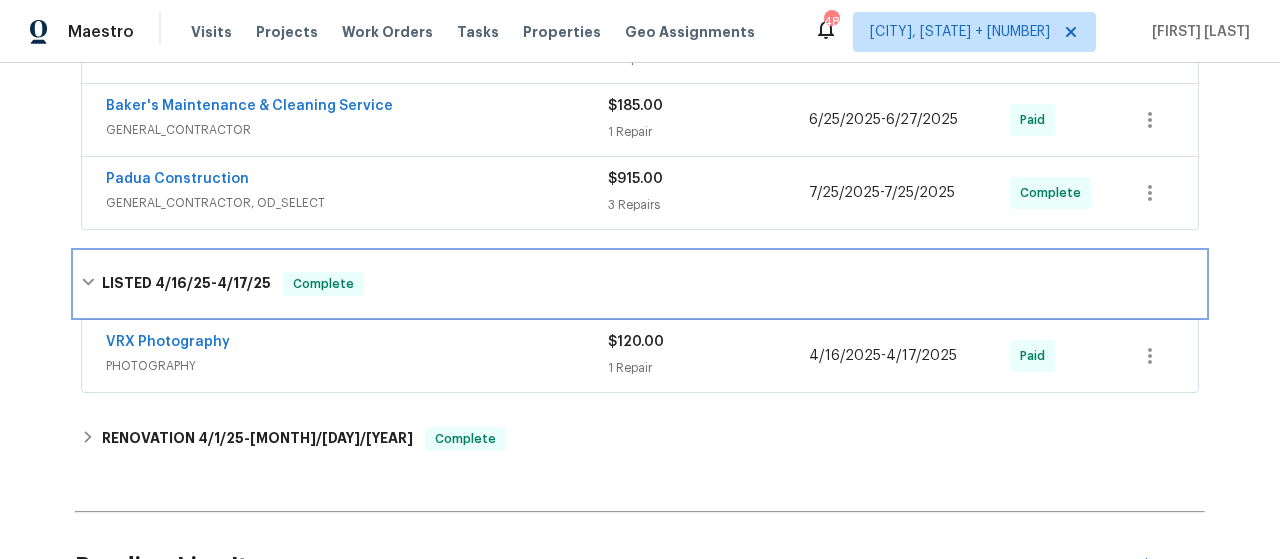 scroll, scrollTop: 500, scrollLeft: 0, axis: vertical 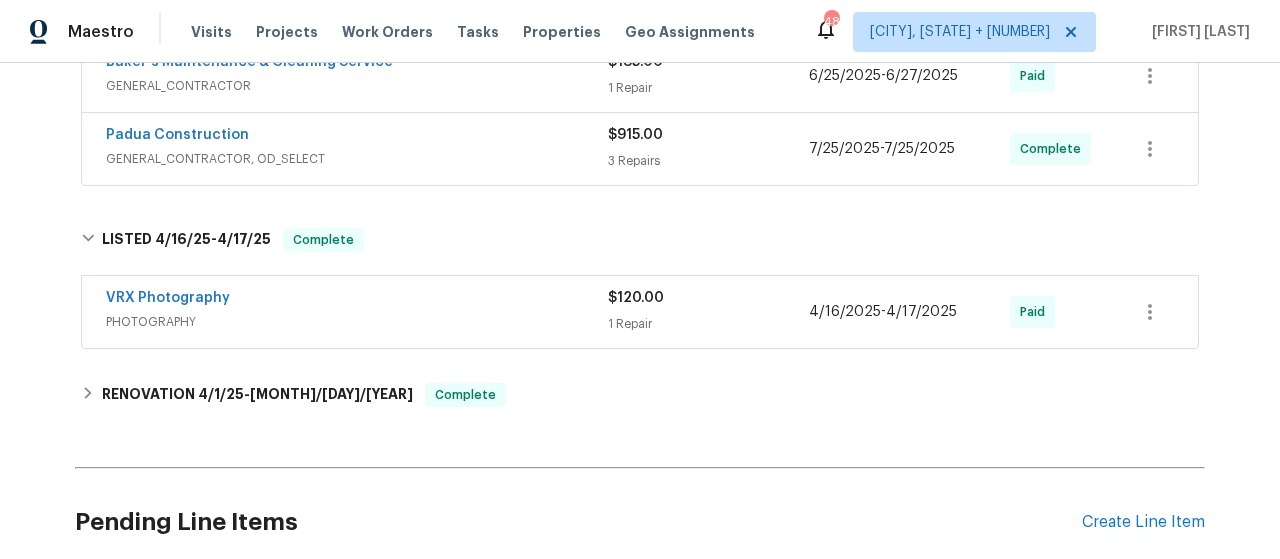click on "1 Repair" at bounding box center [708, 324] 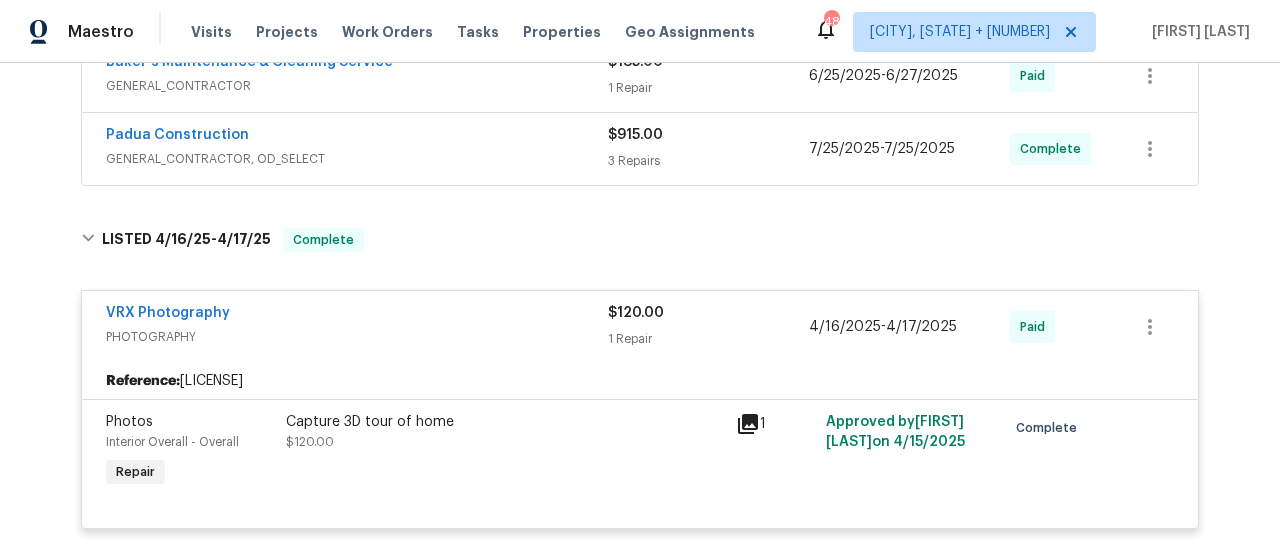 click on "$120.00" at bounding box center (636, 313) 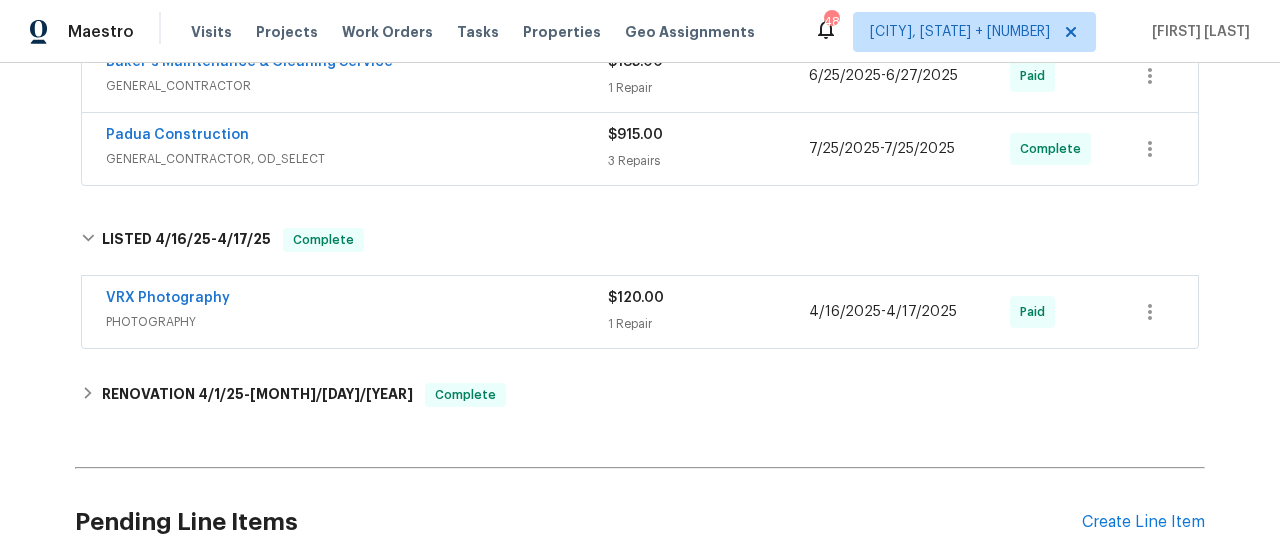 scroll, scrollTop: 600, scrollLeft: 0, axis: vertical 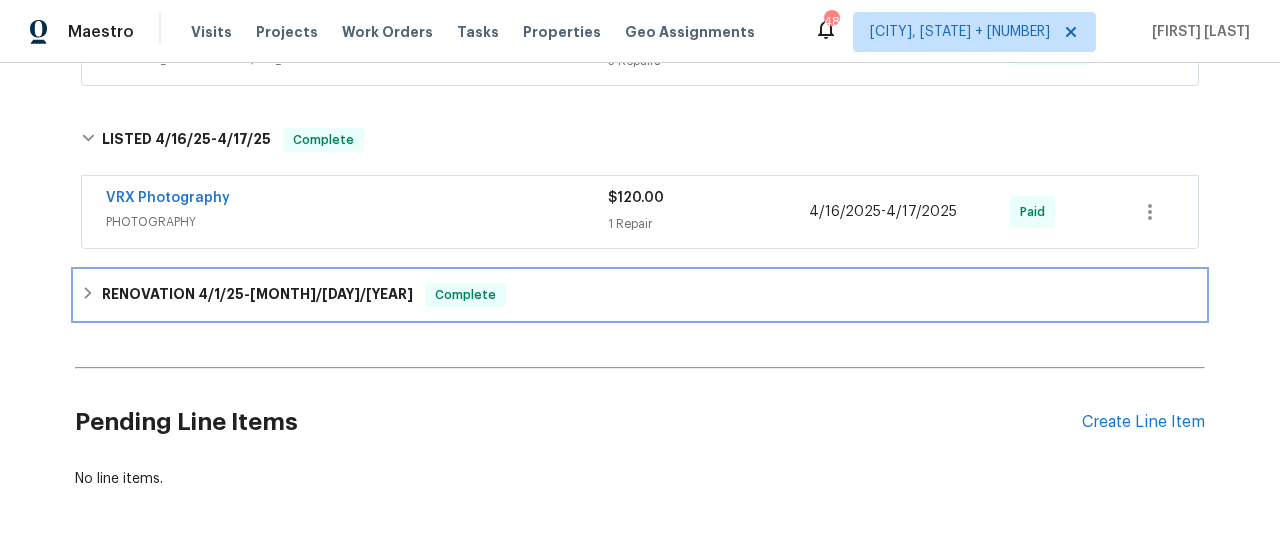 click on "4/1/25" at bounding box center [221, 294] 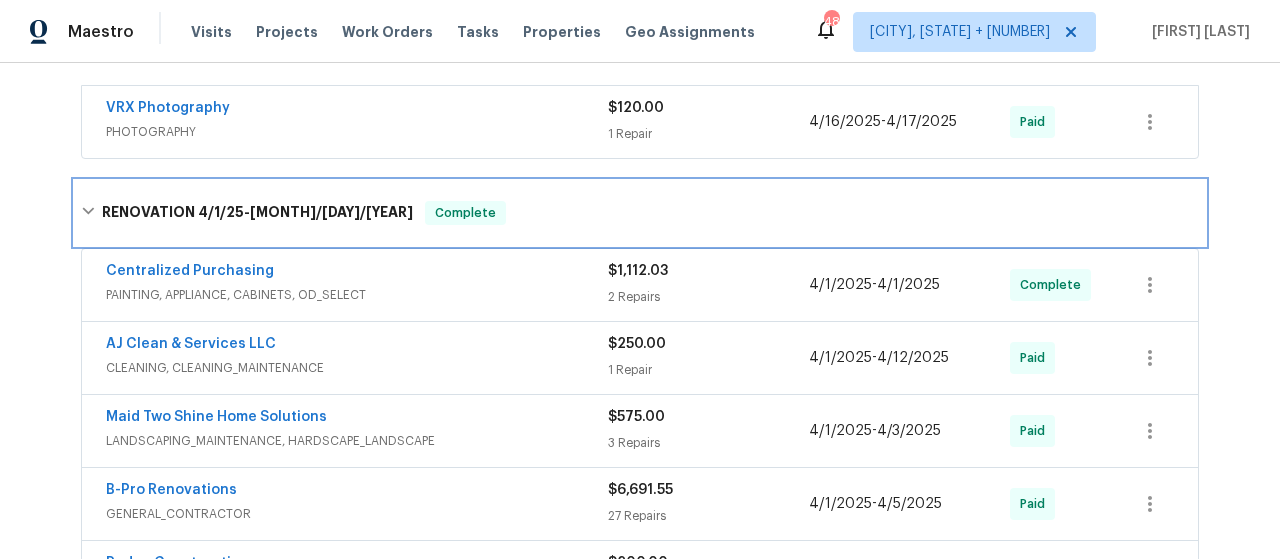 scroll, scrollTop: 717, scrollLeft: 0, axis: vertical 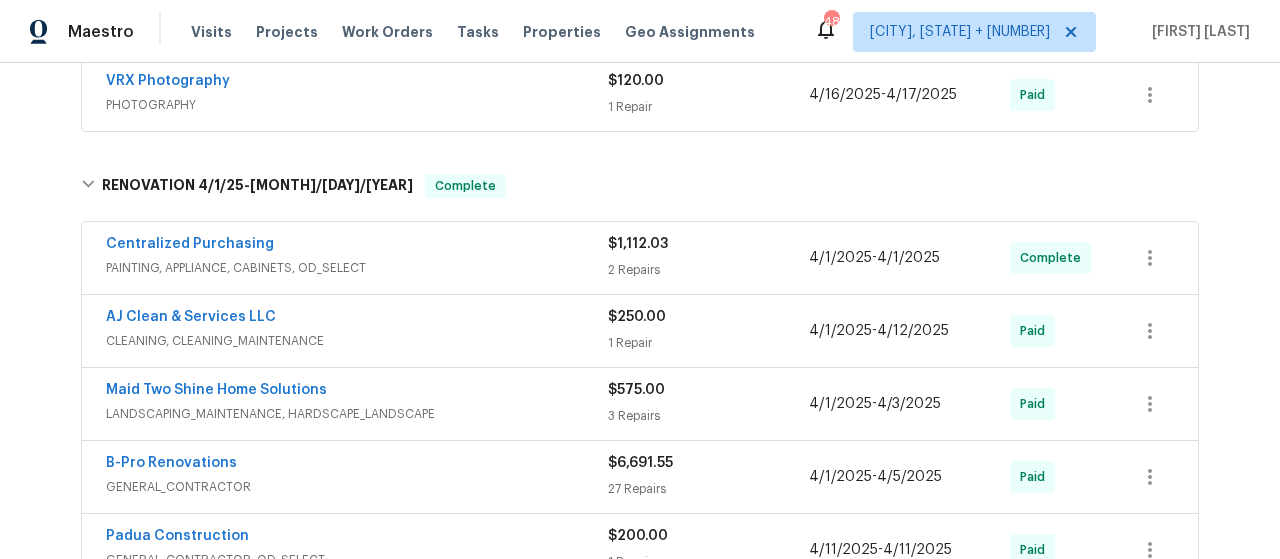 click on "2 Repairs" at bounding box center [708, 270] 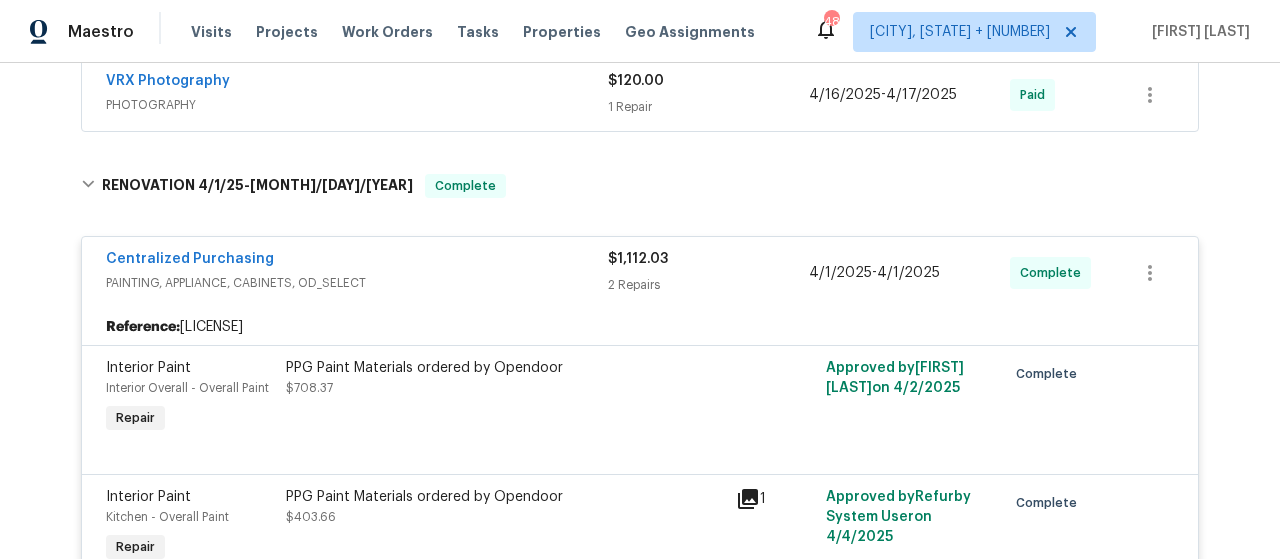 scroll, scrollTop: 817, scrollLeft: 0, axis: vertical 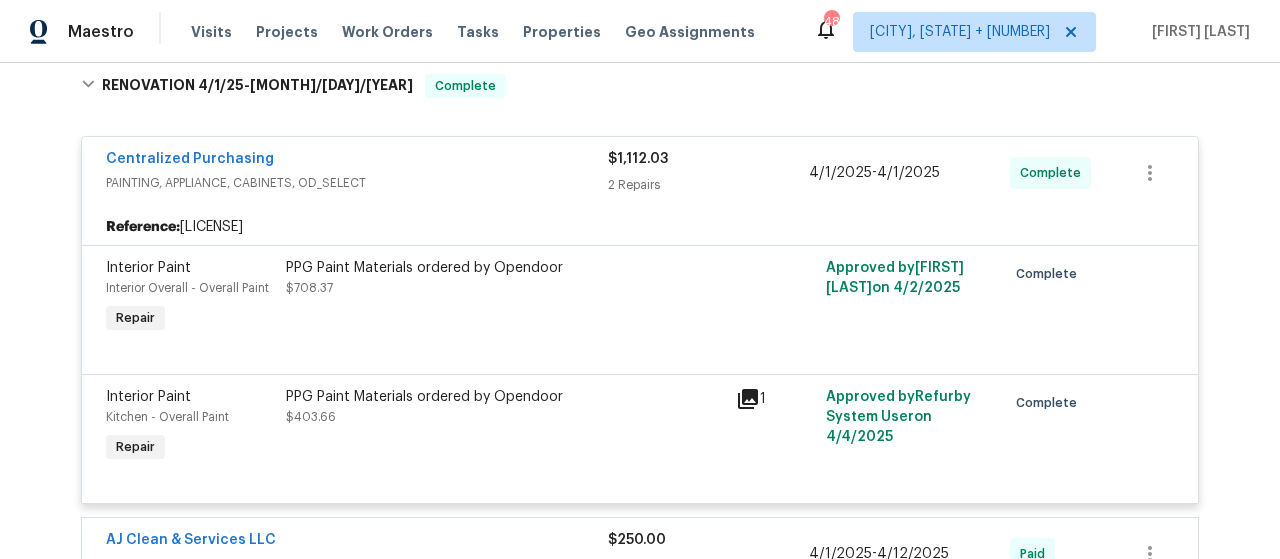 click on "2 Repairs" at bounding box center [708, 185] 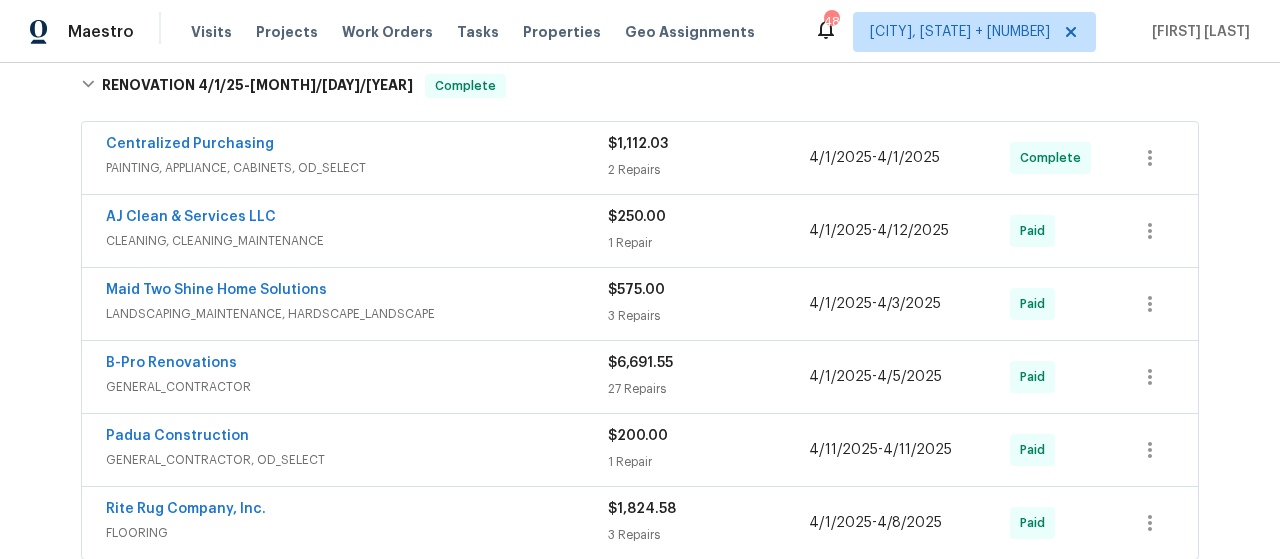 scroll, scrollTop: 917, scrollLeft: 0, axis: vertical 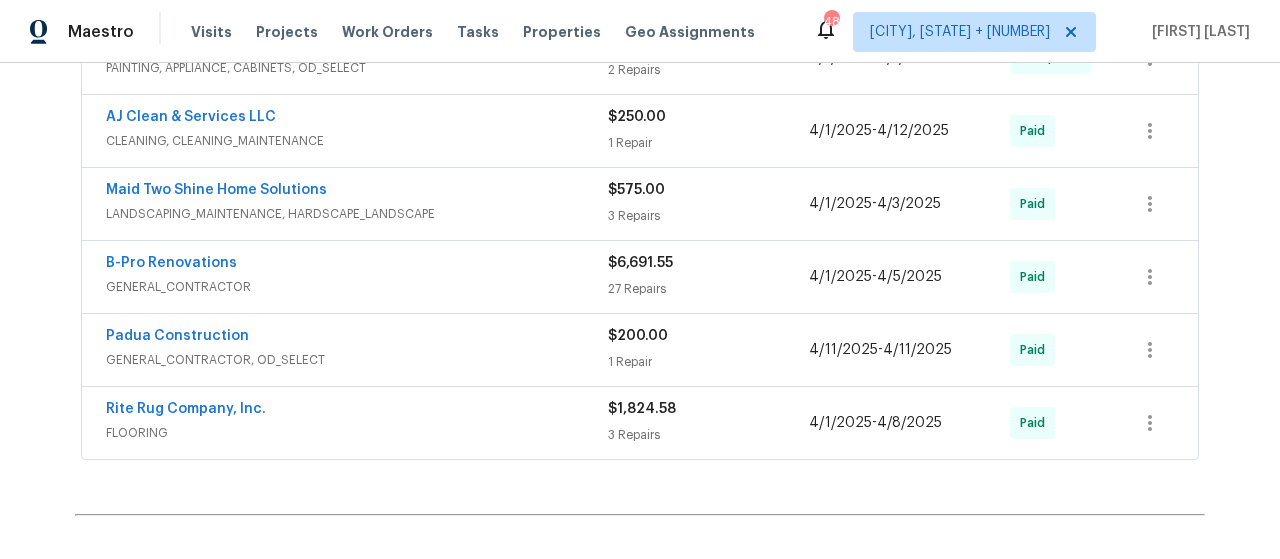 click on "3 Repairs" at bounding box center [708, 216] 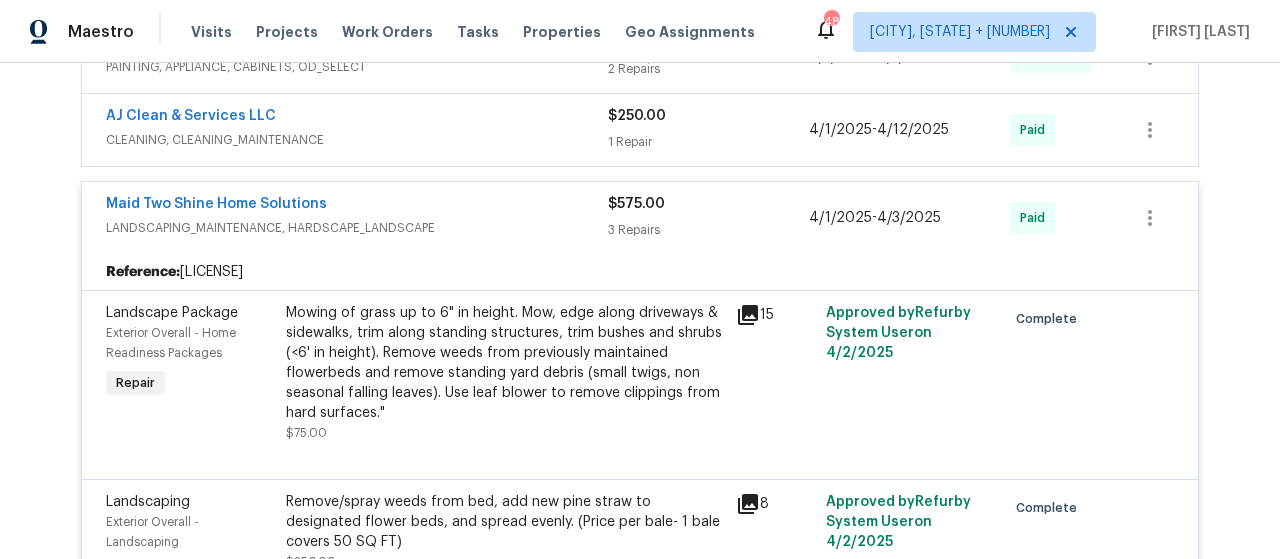 scroll, scrollTop: 917, scrollLeft: 0, axis: vertical 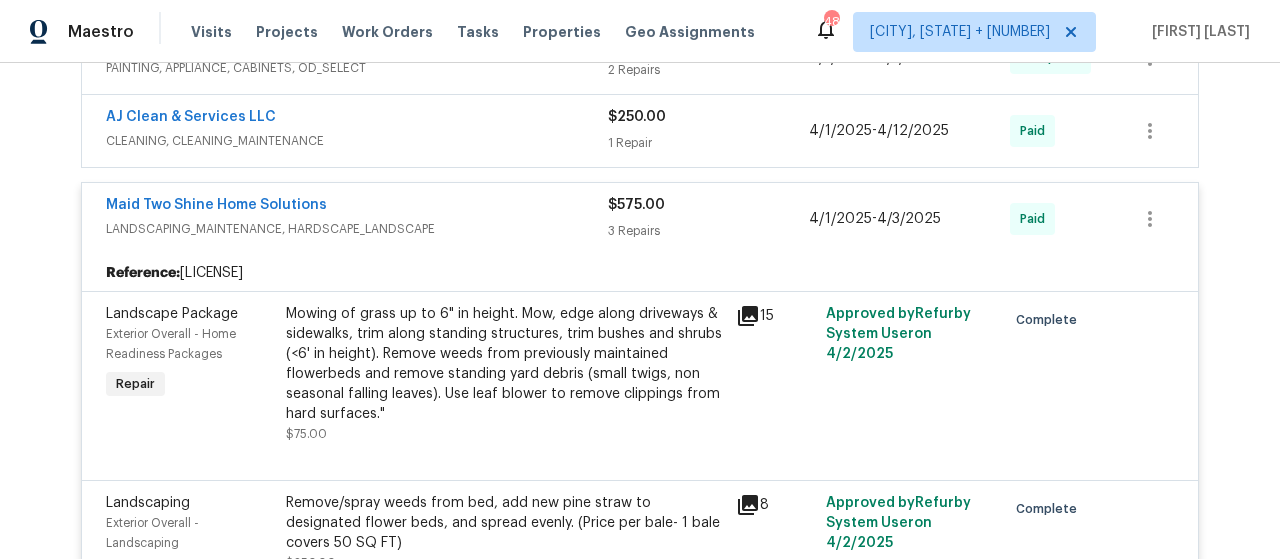 click on "$575.00 3 Repairs" at bounding box center (708, 219) 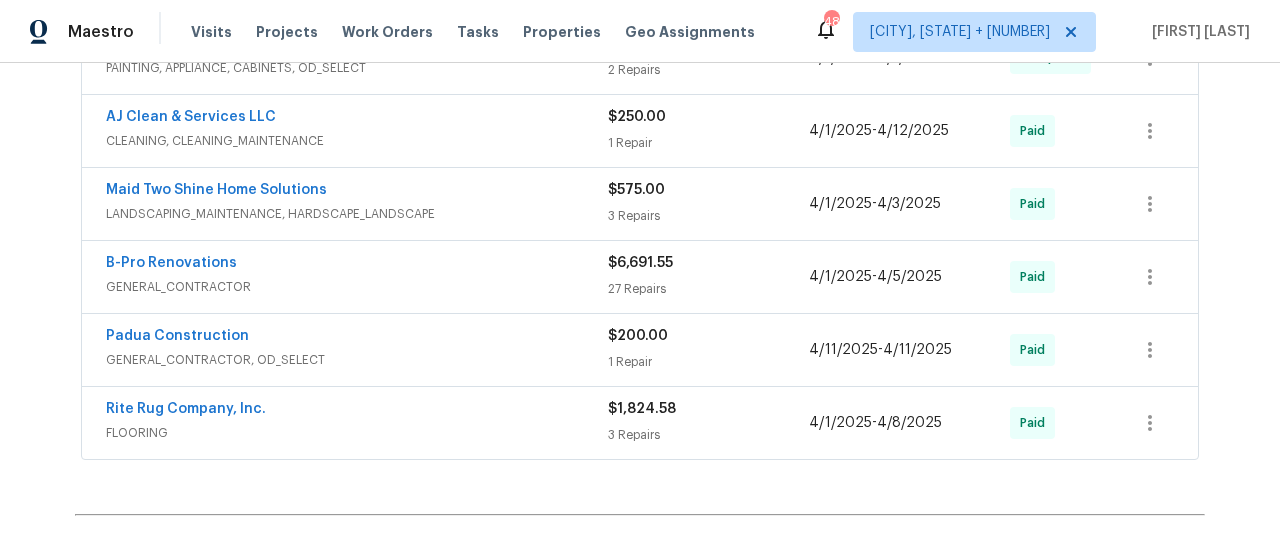 click on "$6,691.55 27 Repairs" at bounding box center (708, 277) 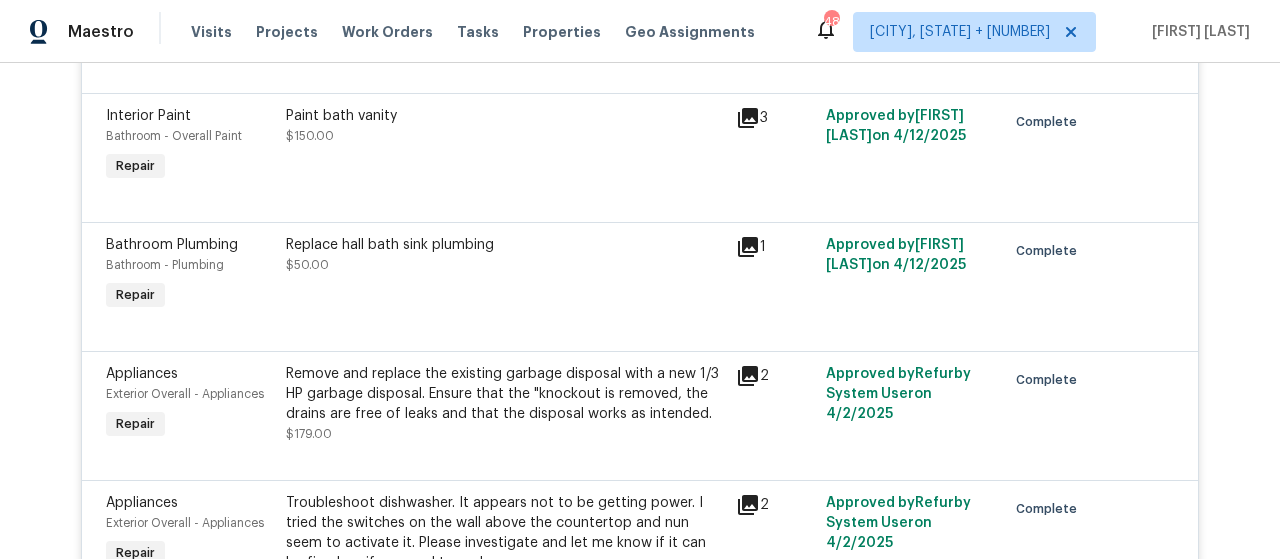 scroll, scrollTop: 1217, scrollLeft: 0, axis: vertical 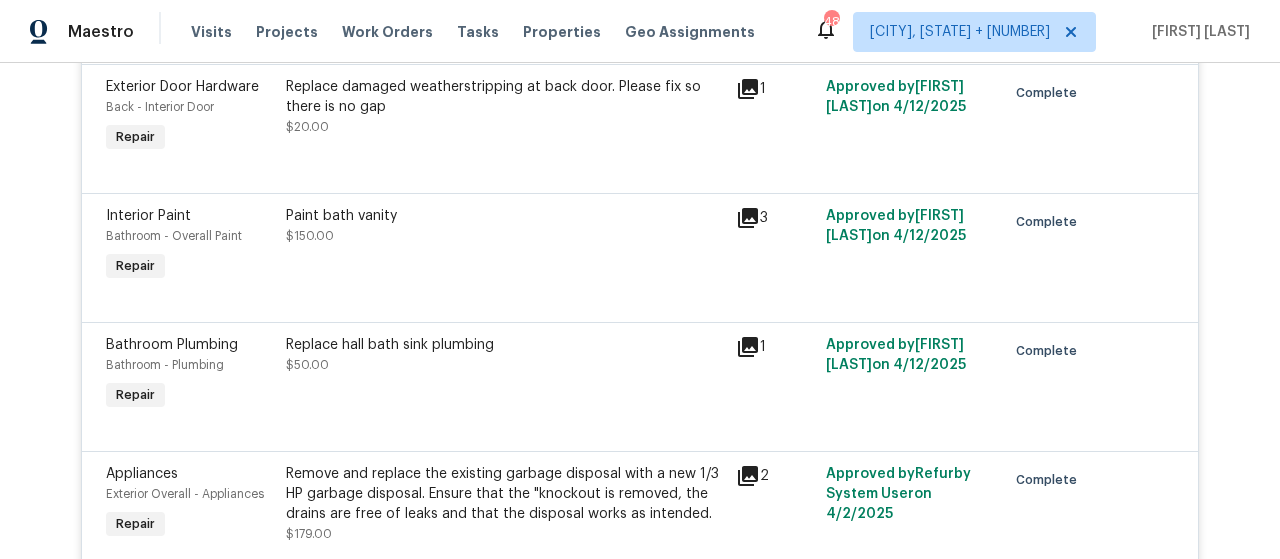 click 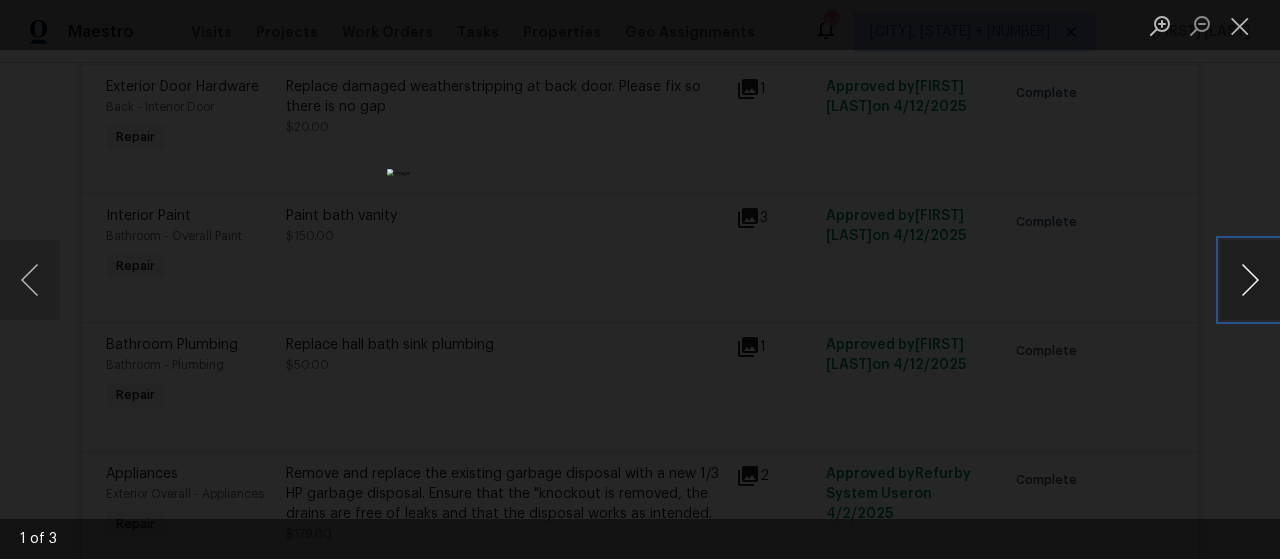 click at bounding box center [1250, 280] 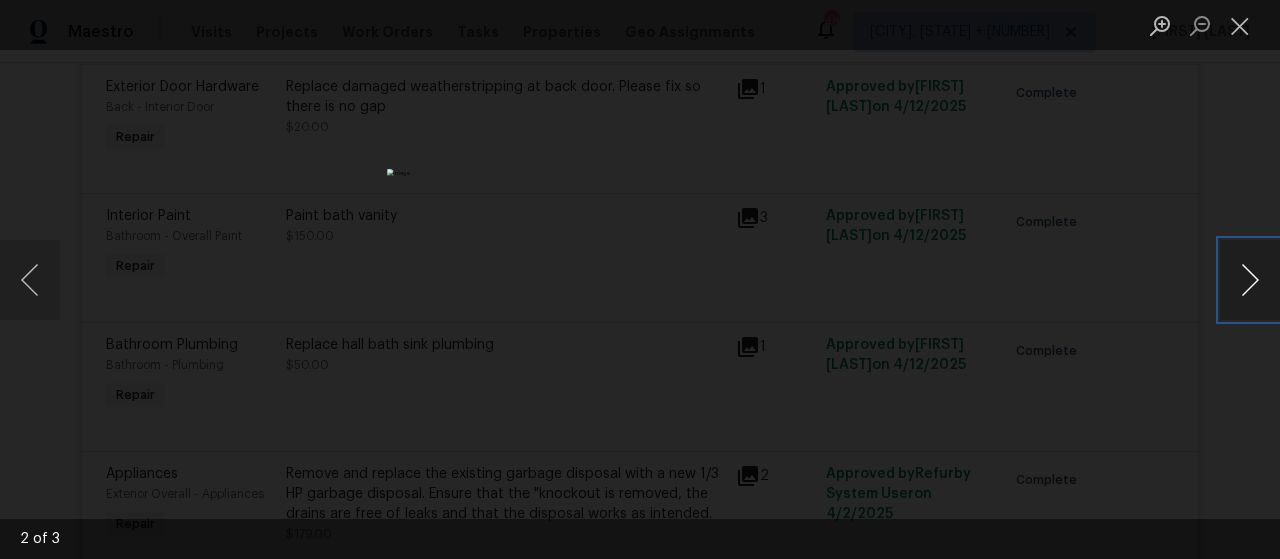click at bounding box center [1250, 280] 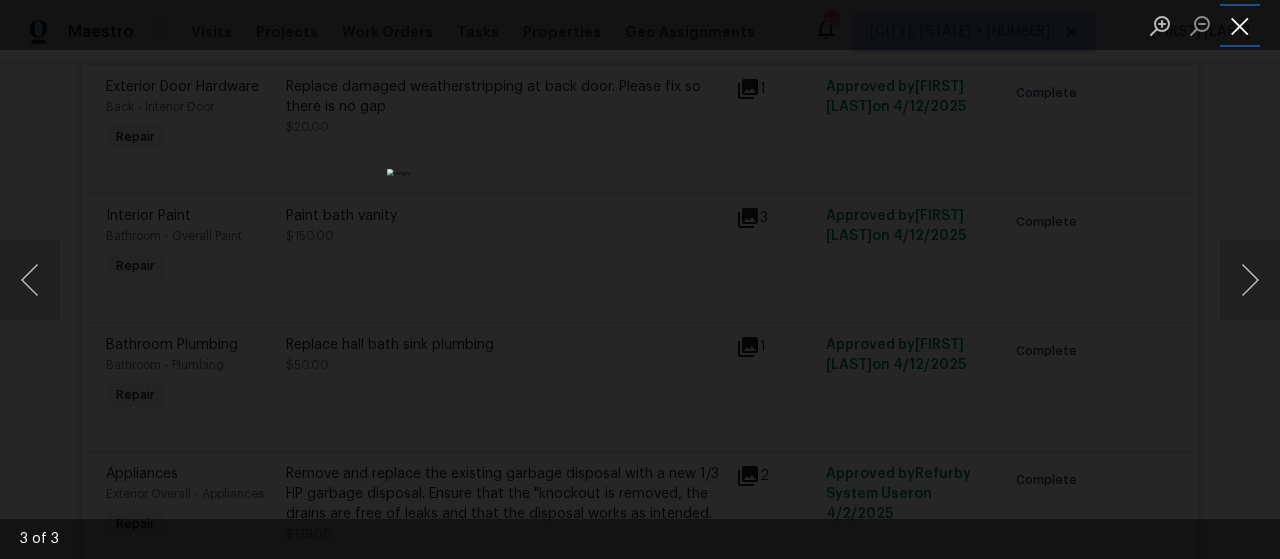 click at bounding box center [1240, 25] 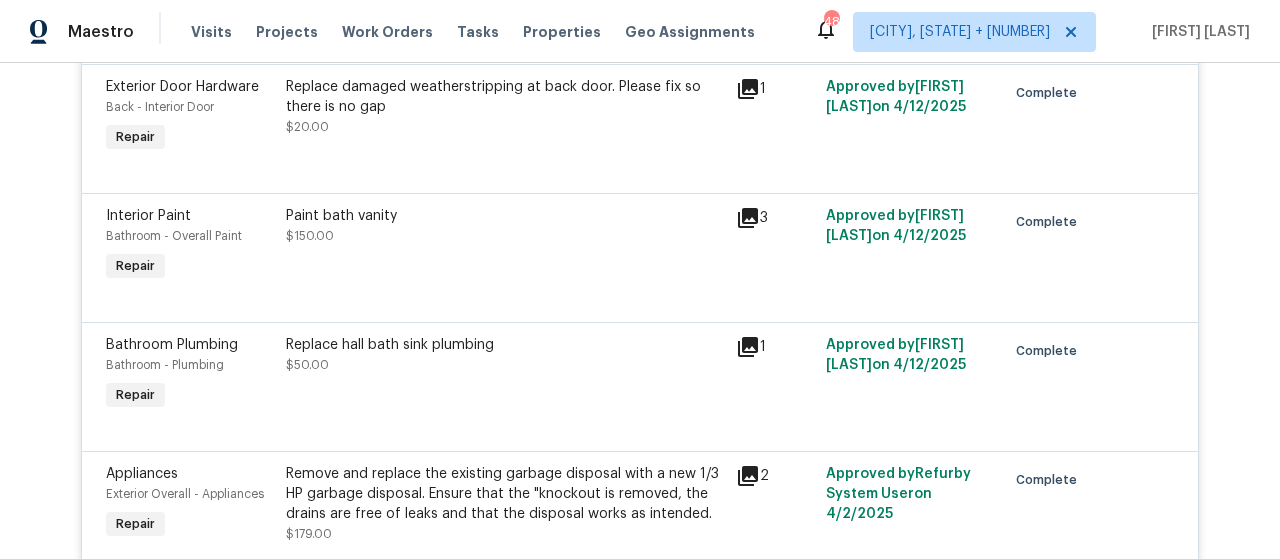 click 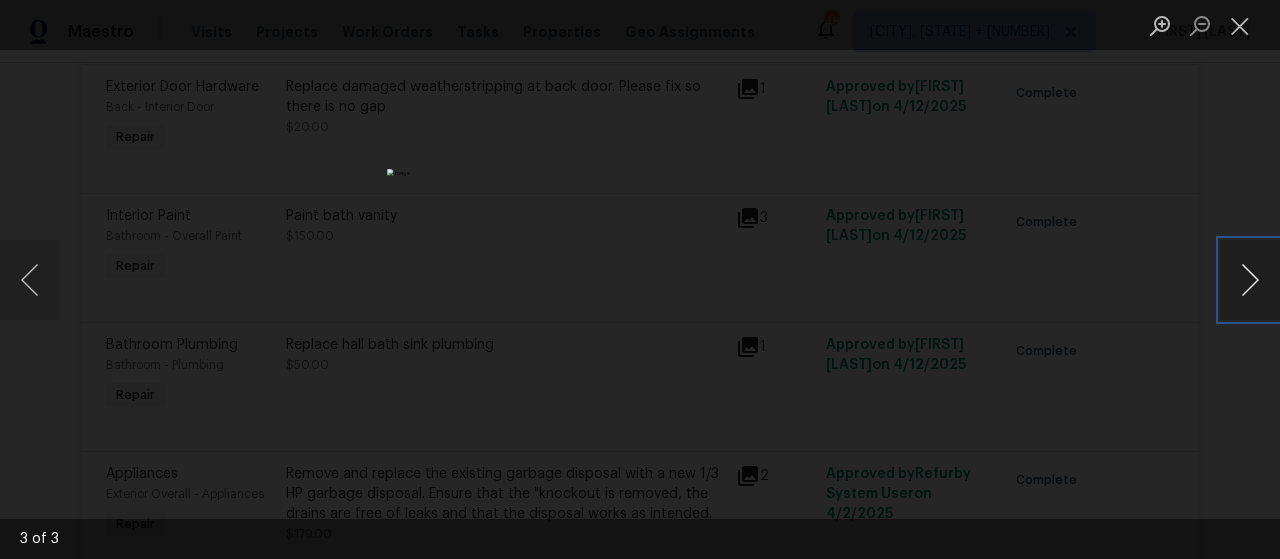 click at bounding box center (1250, 280) 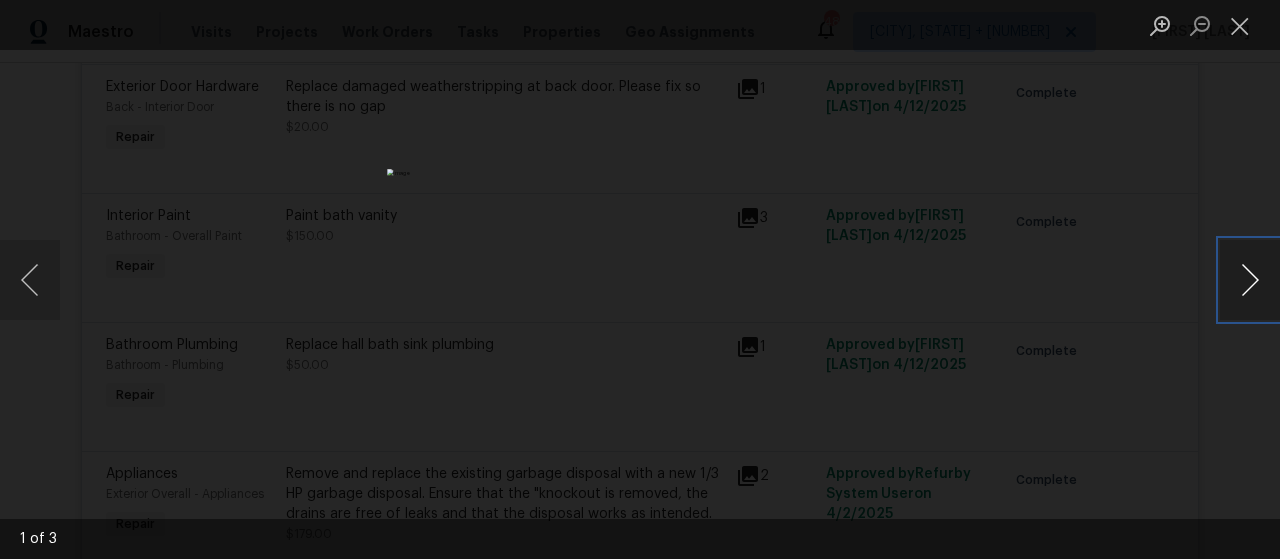 click at bounding box center [1250, 280] 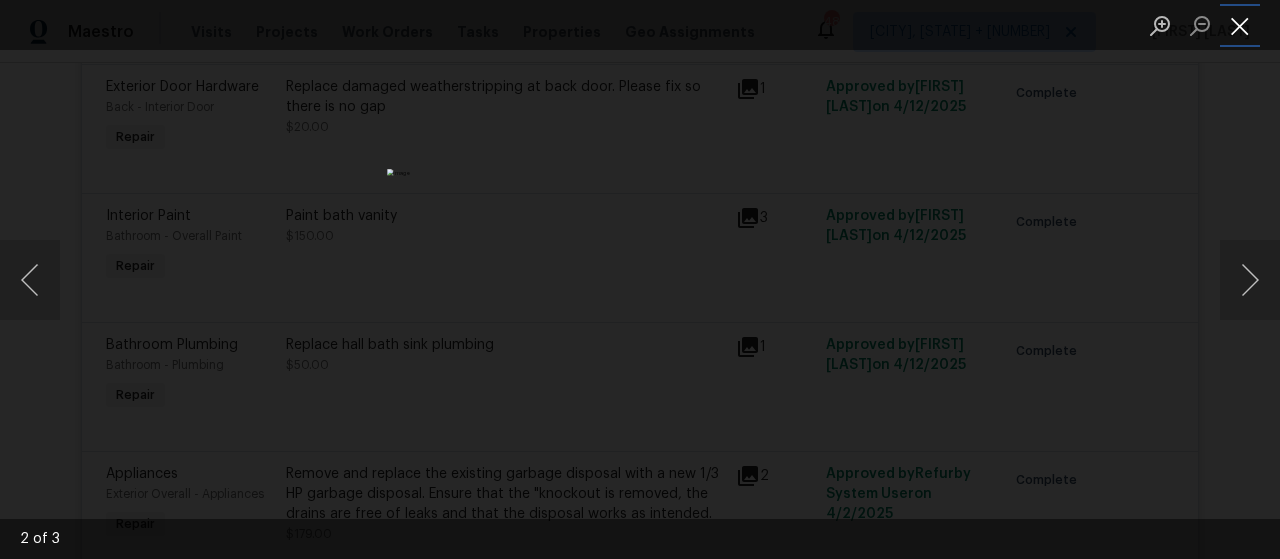 click at bounding box center (1240, 25) 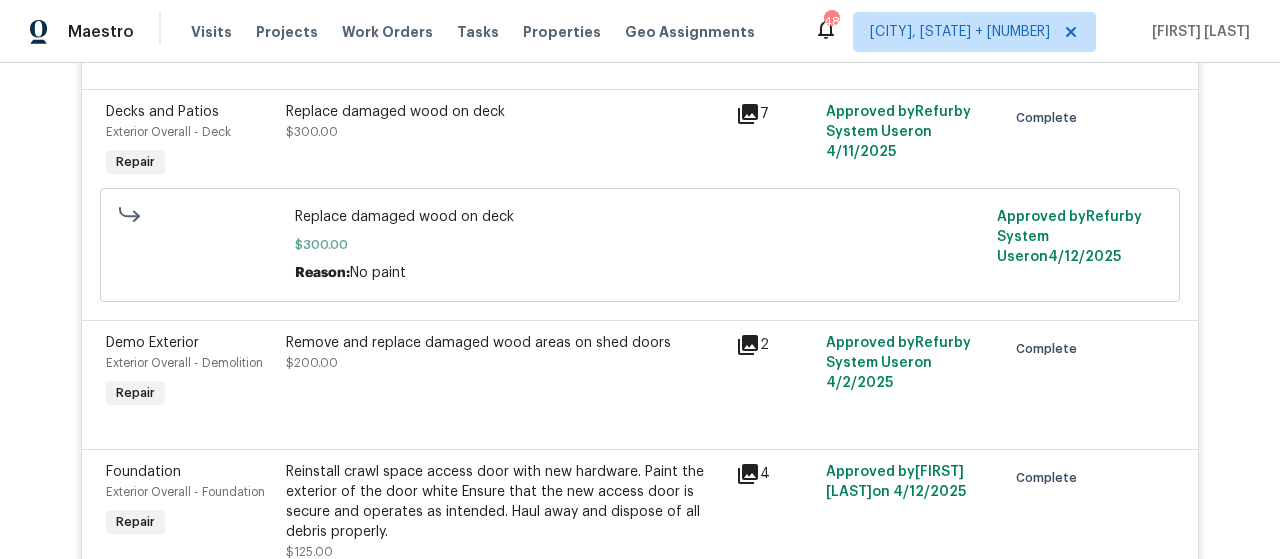 scroll, scrollTop: 2017, scrollLeft: 0, axis: vertical 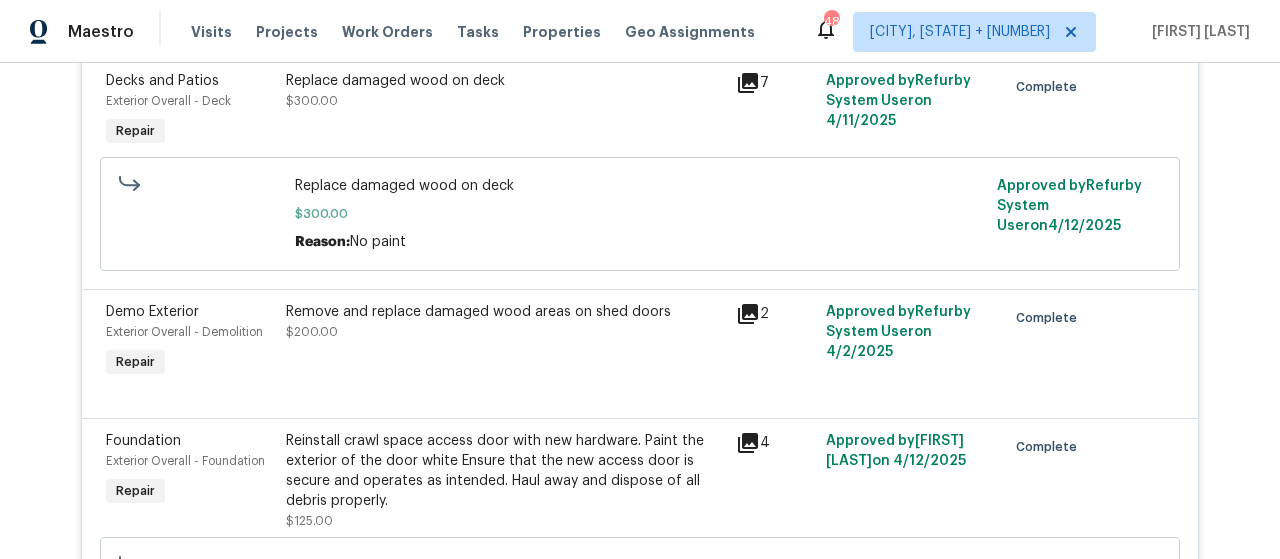 click 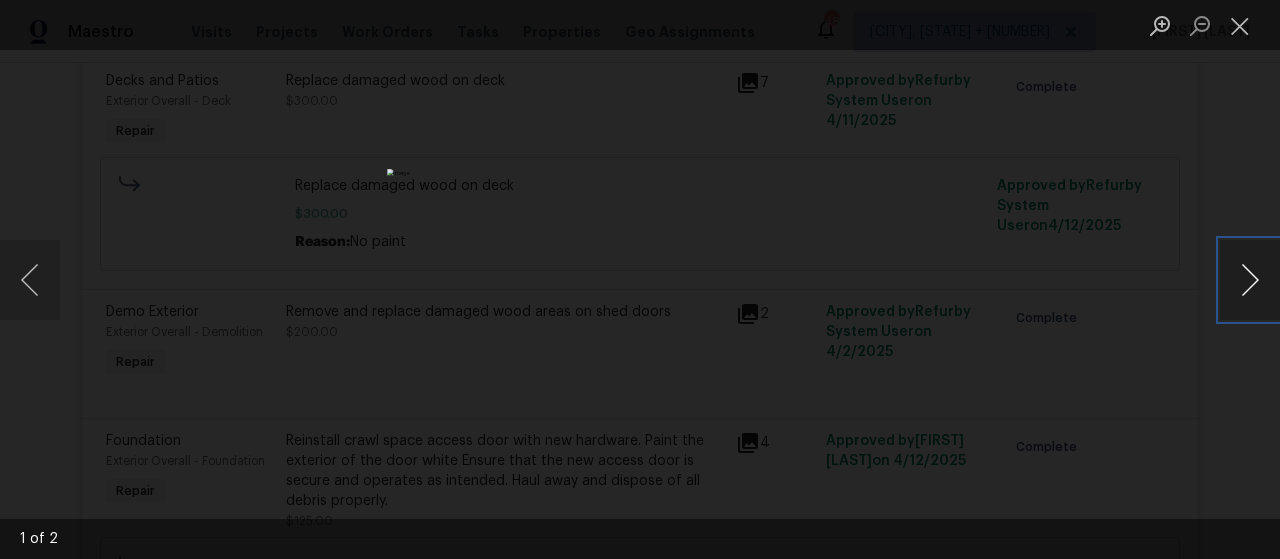 click at bounding box center (1250, 280) 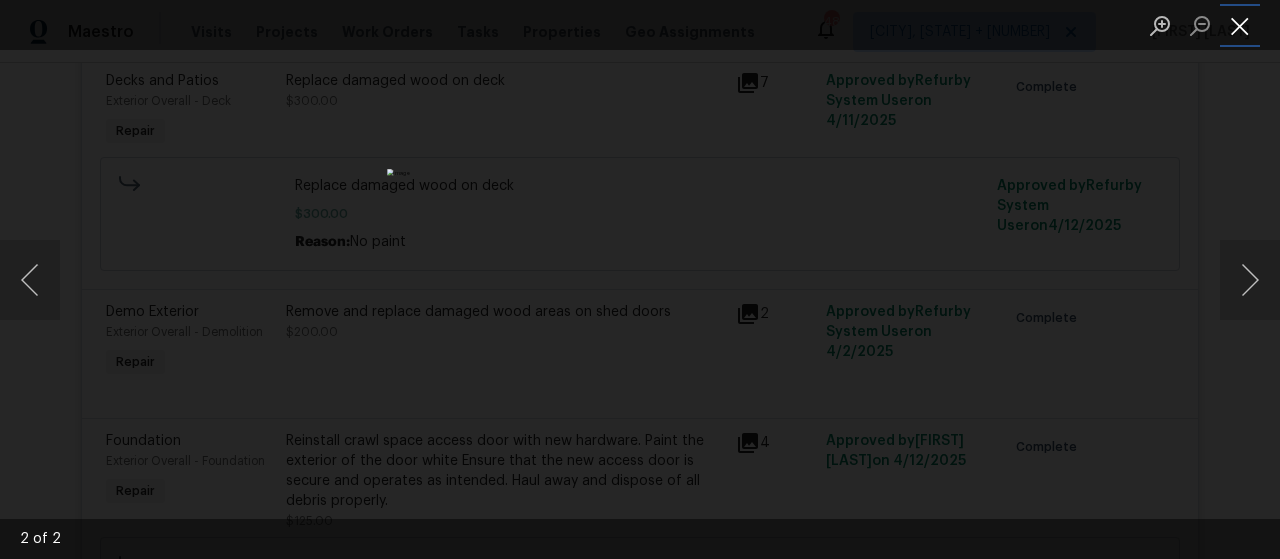 click at bounding box center (1240, 25) 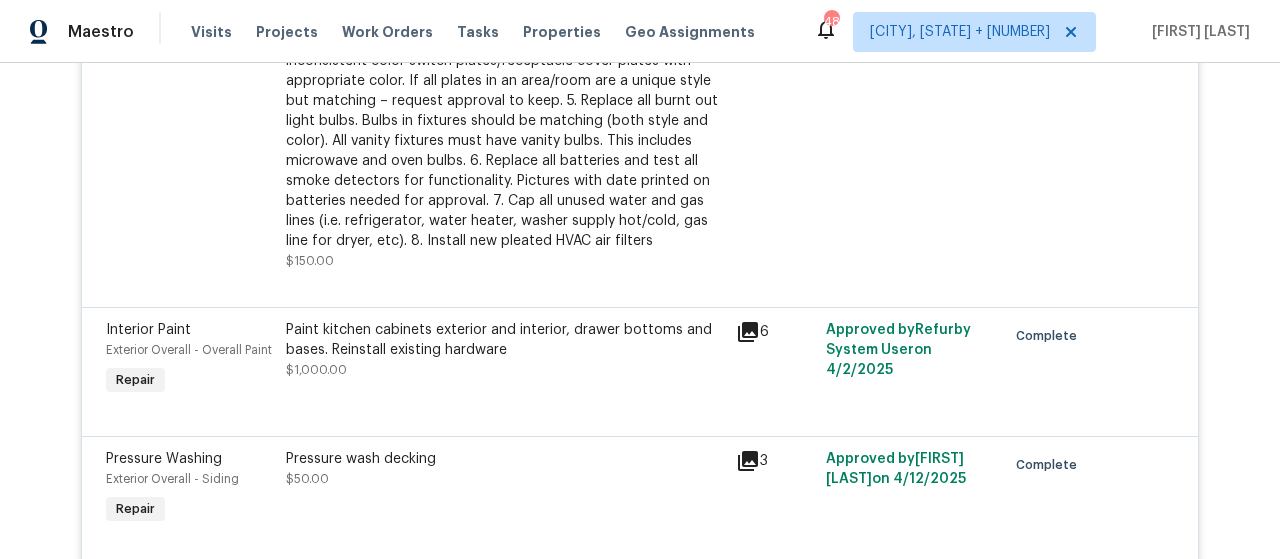 scroll, scrollTop: 3017, scrollLeft: 0, axis: vertical 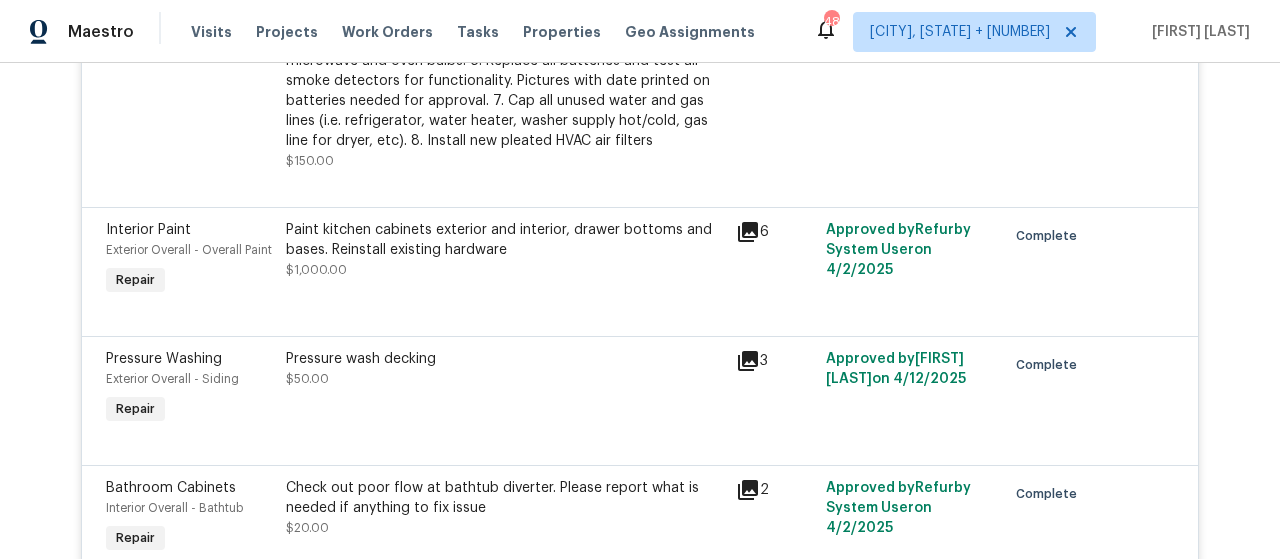 click 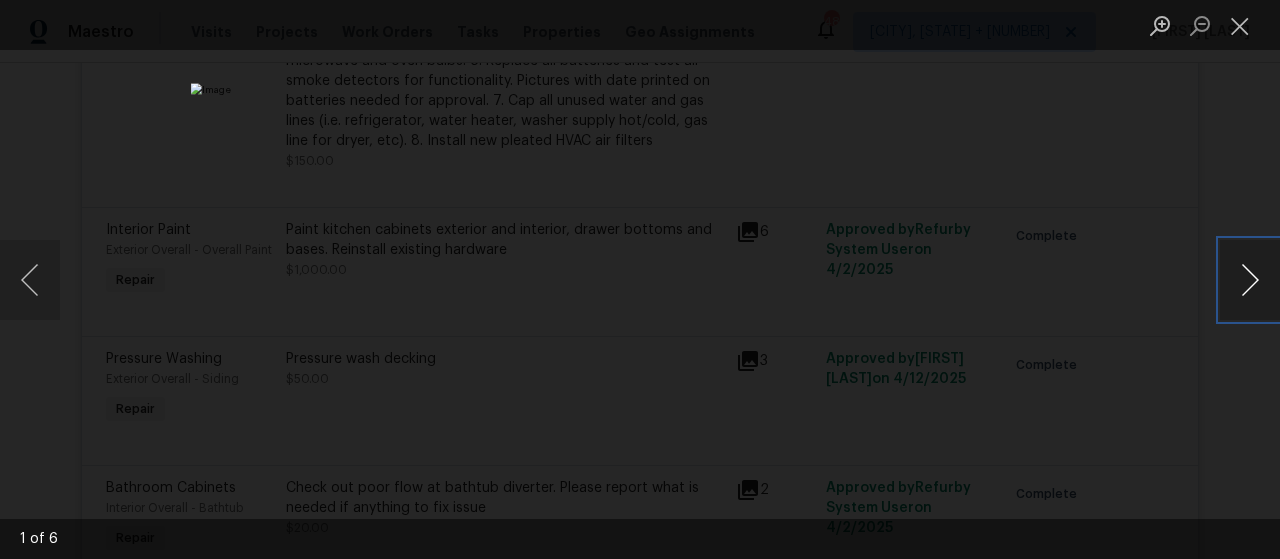 click at bounding box center [1250, 280] 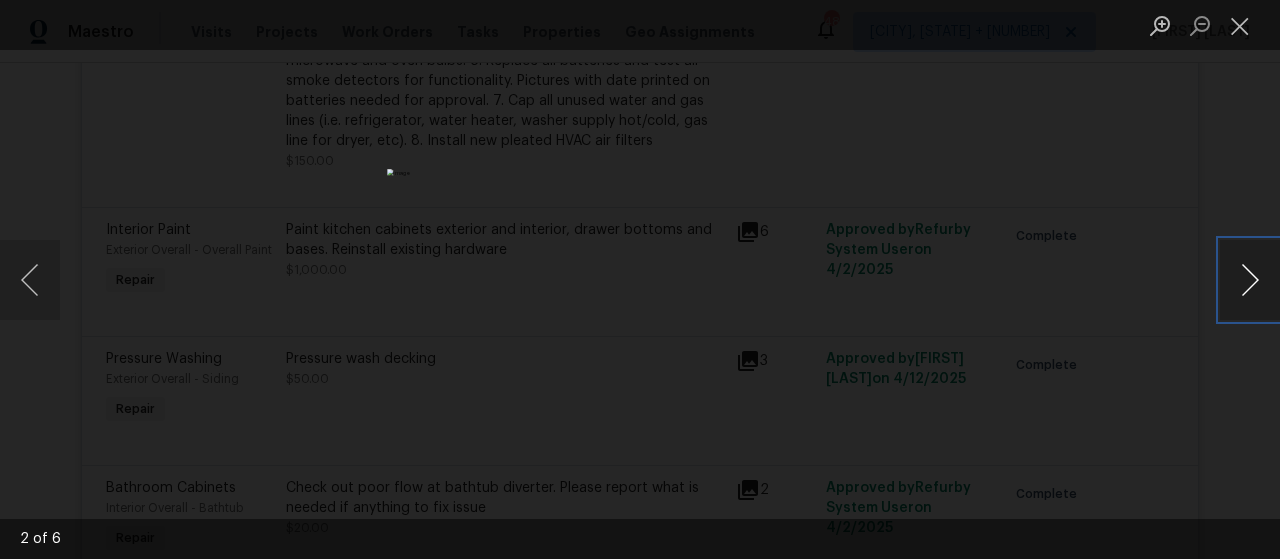 click at bounding box center [1250, 280] 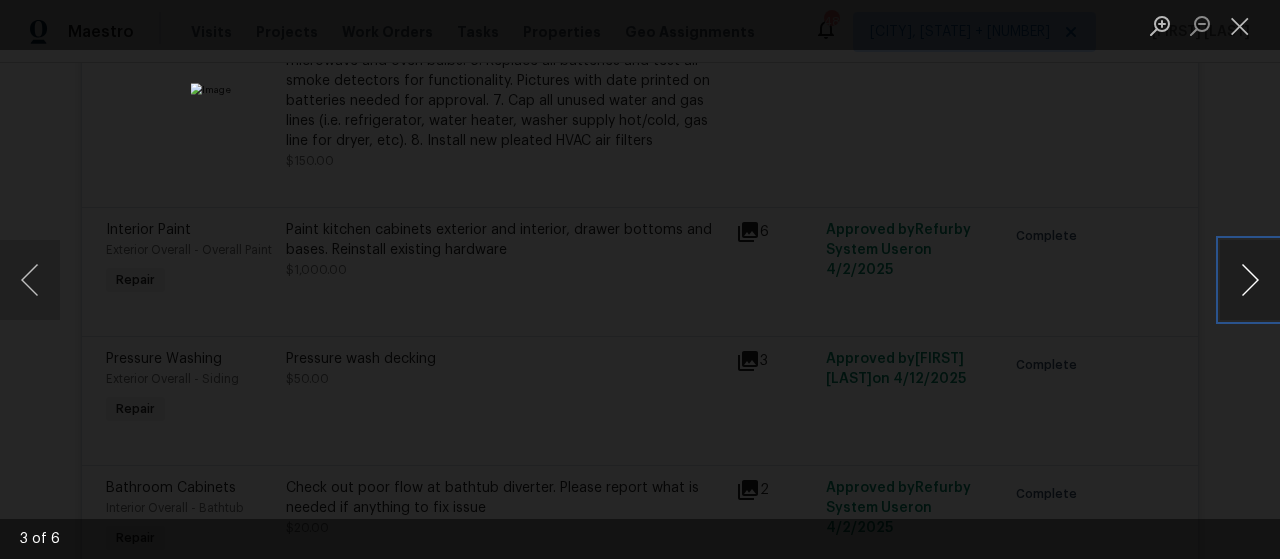click at bounding box center (1250, 280) 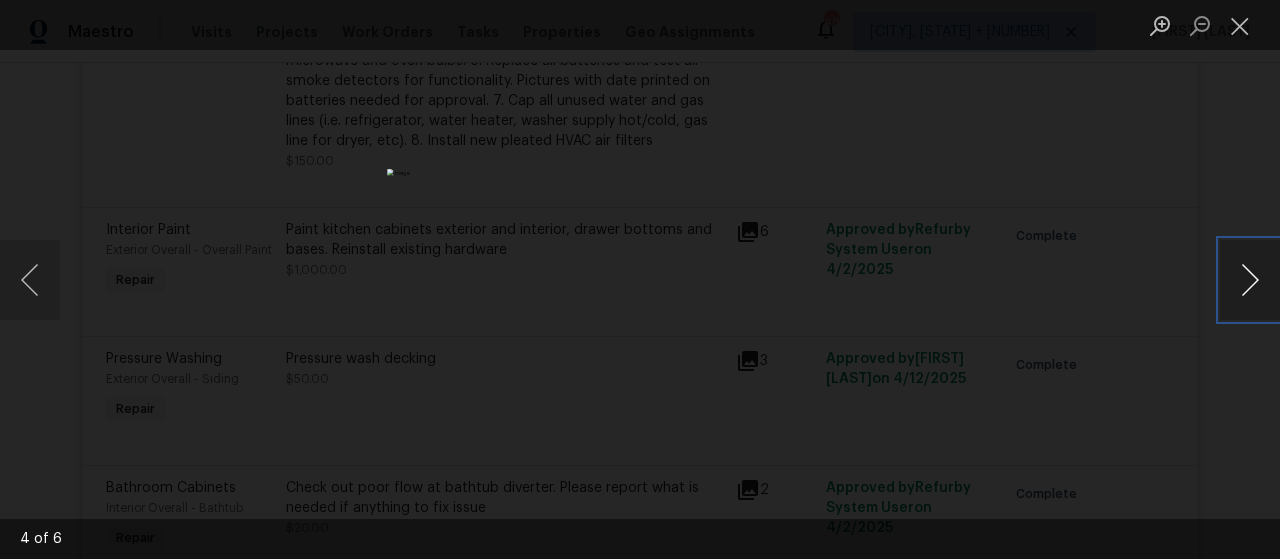 click at bounding box center [1250, 280] 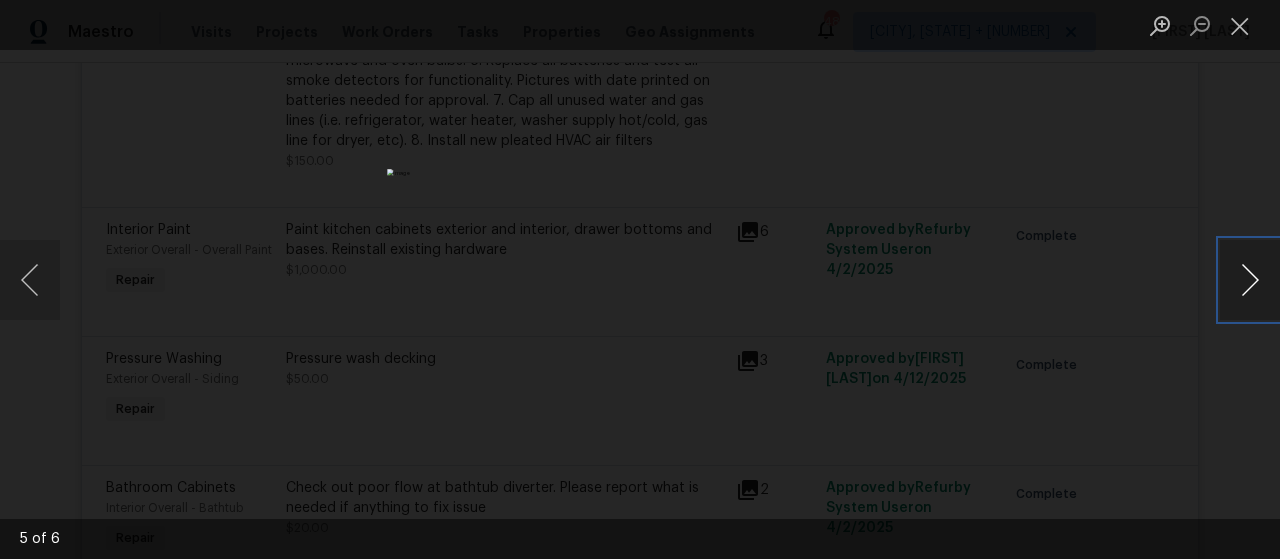 click at bounding box center [1250, 280] 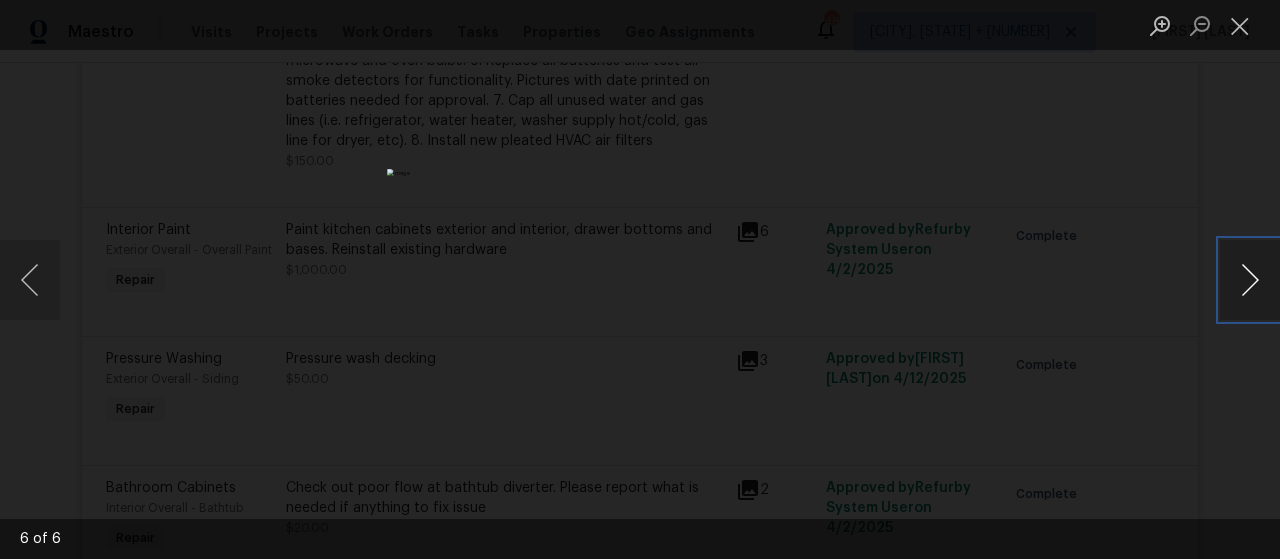 click at bounding box center [1250, 280] 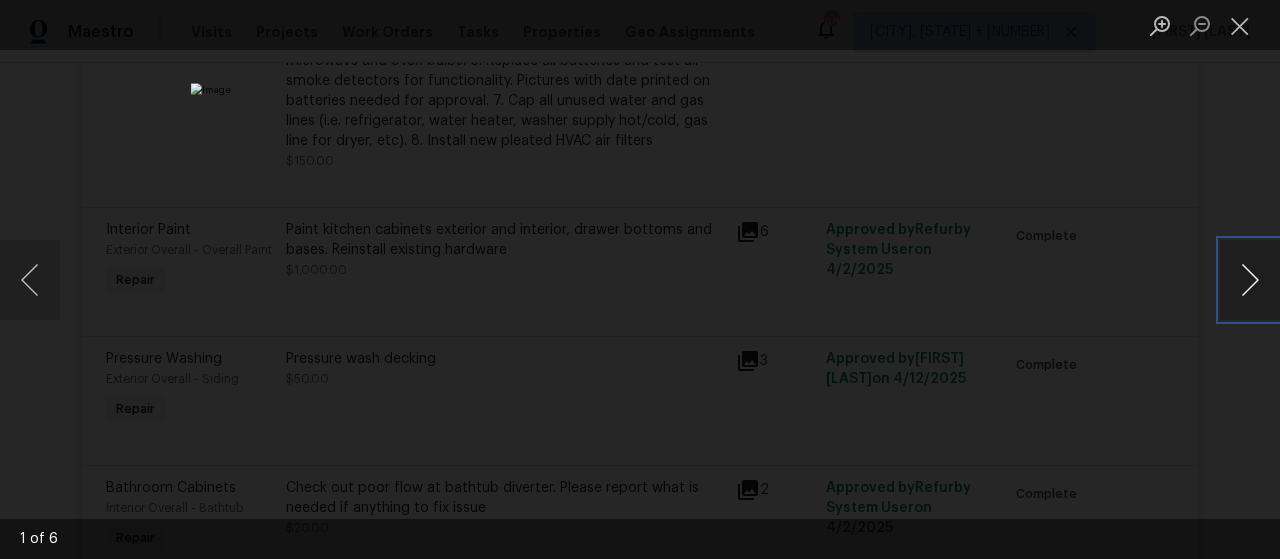 click at bounding box center [1250, 280] 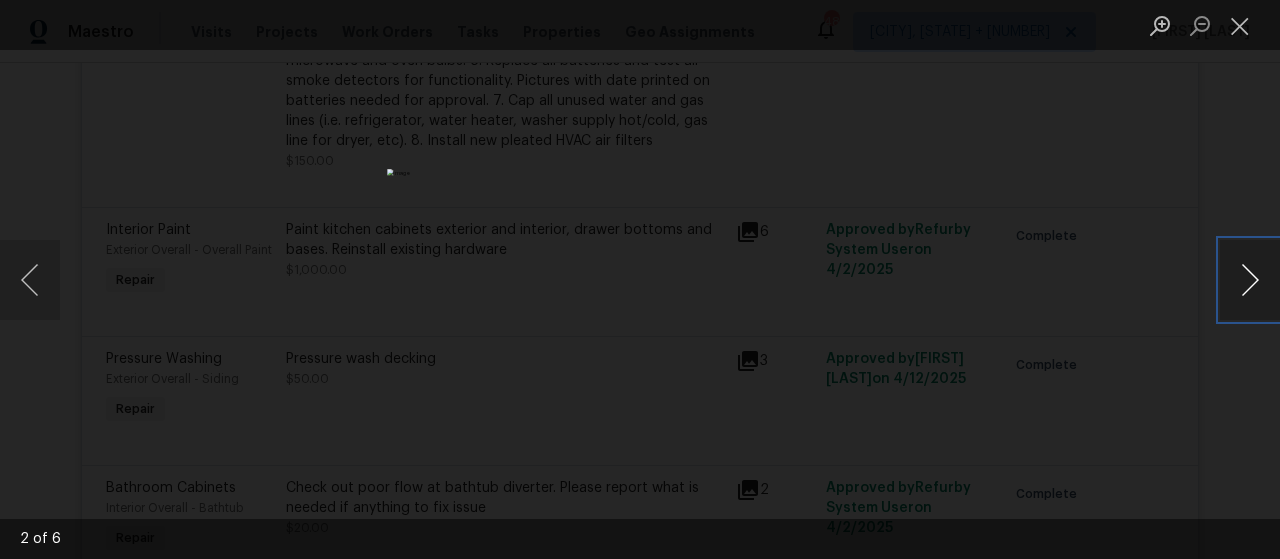 click at bounding box center (1250, 280) 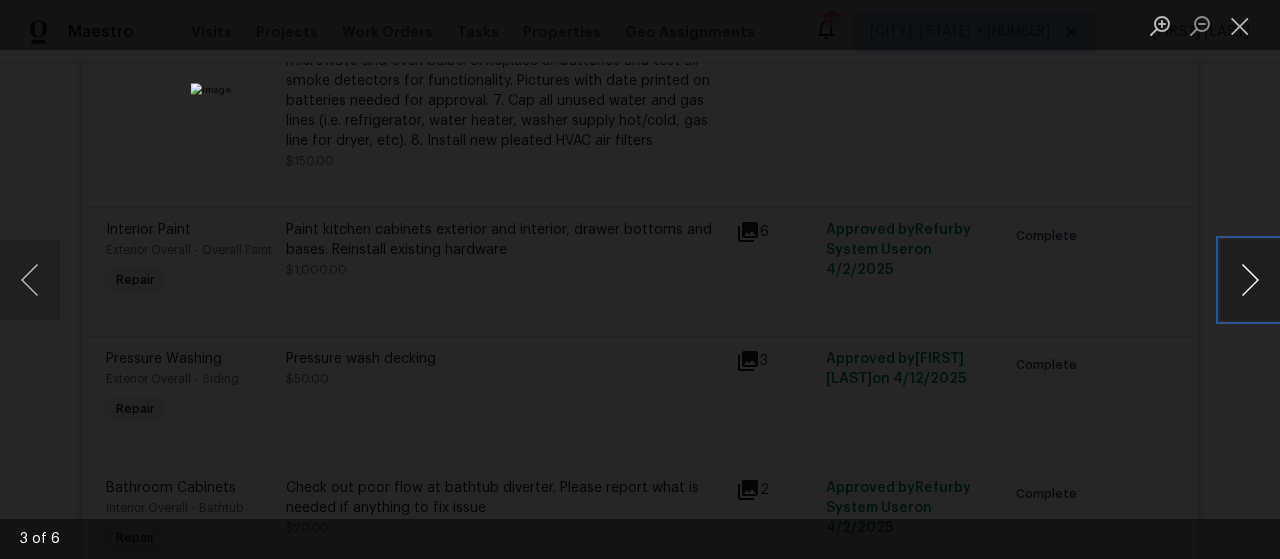 click at bounding box center [1250, 280] 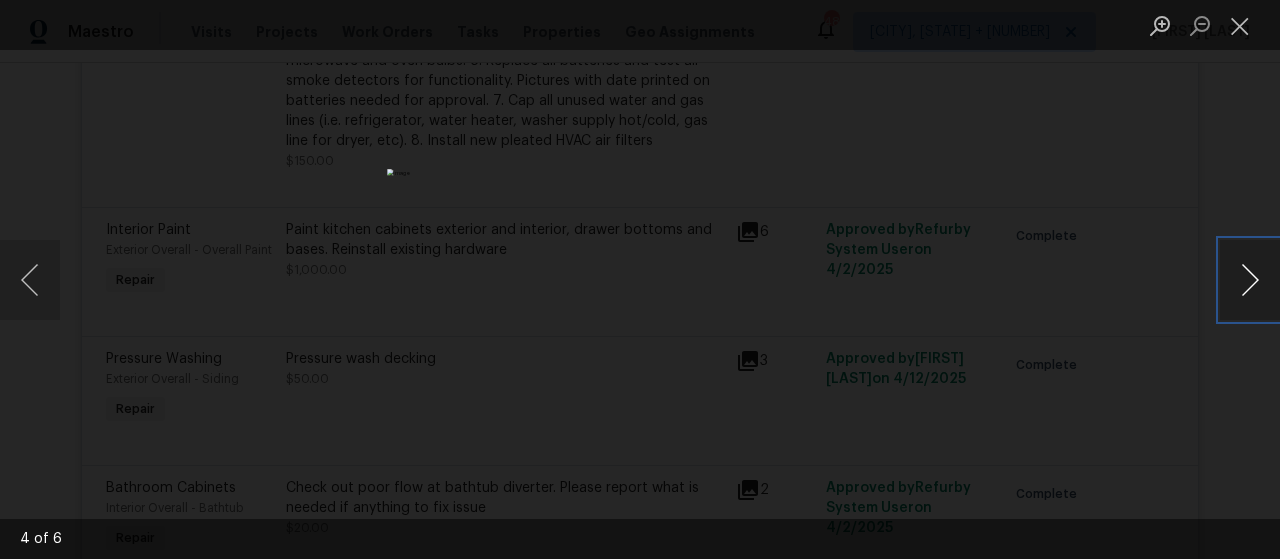 click at bounding box center [1250, 280] 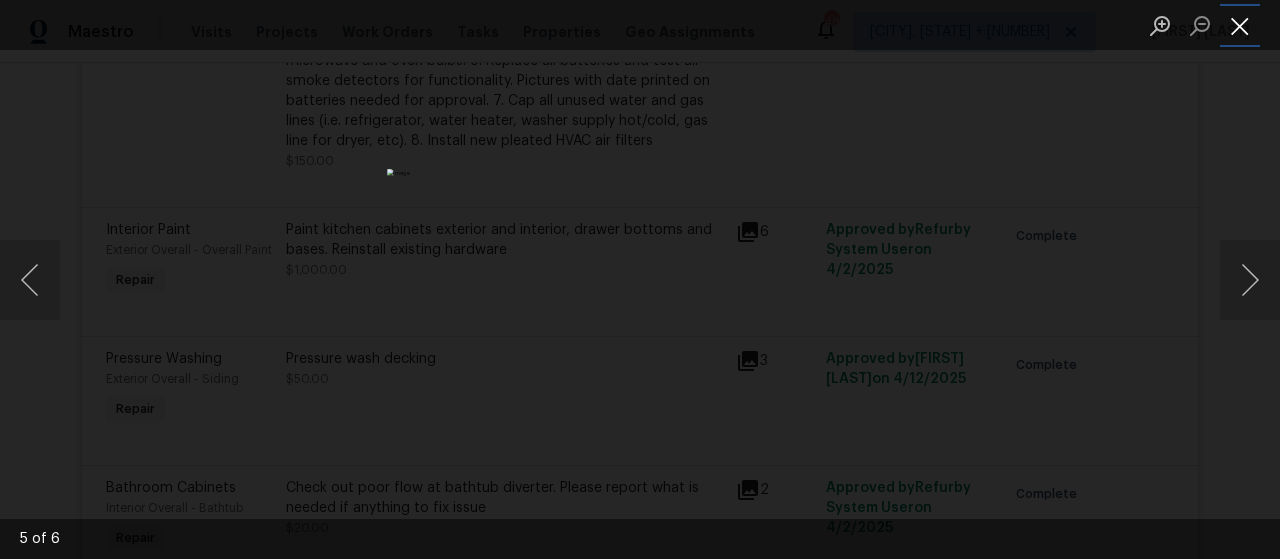 click at bounding box center [1240, 25] 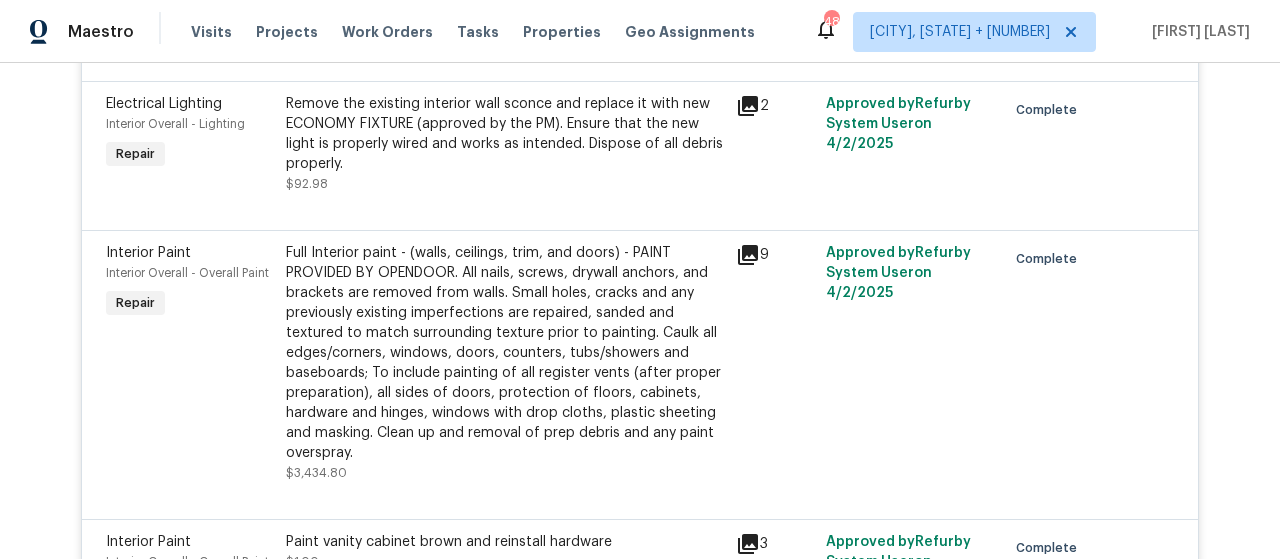 scroll, scrollTop: 4117, scrollLeft: 0, axis: vertical 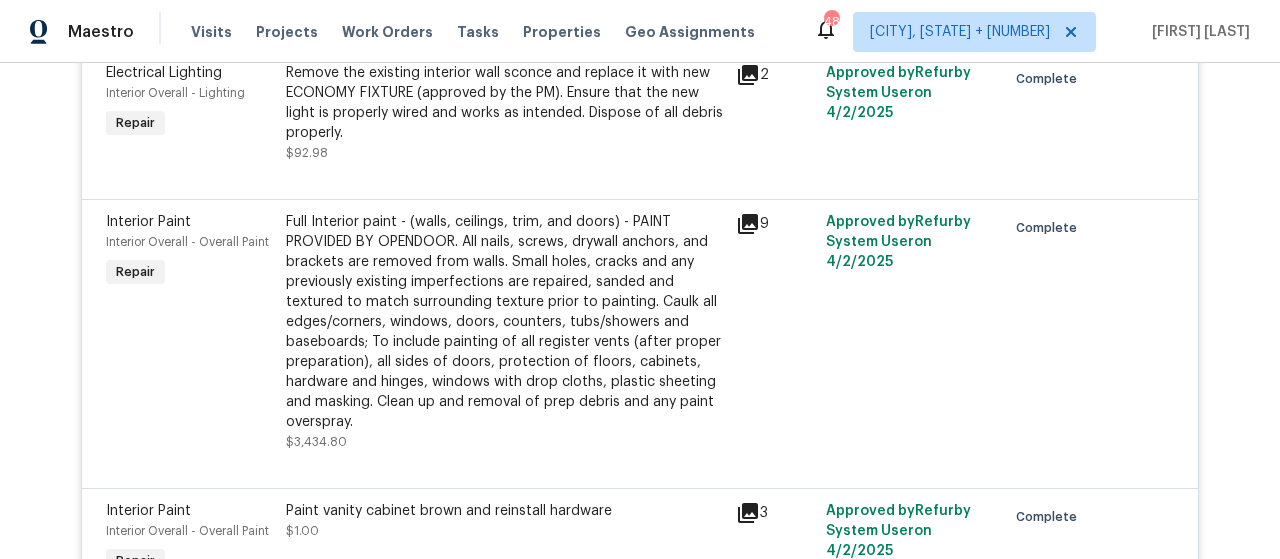 click 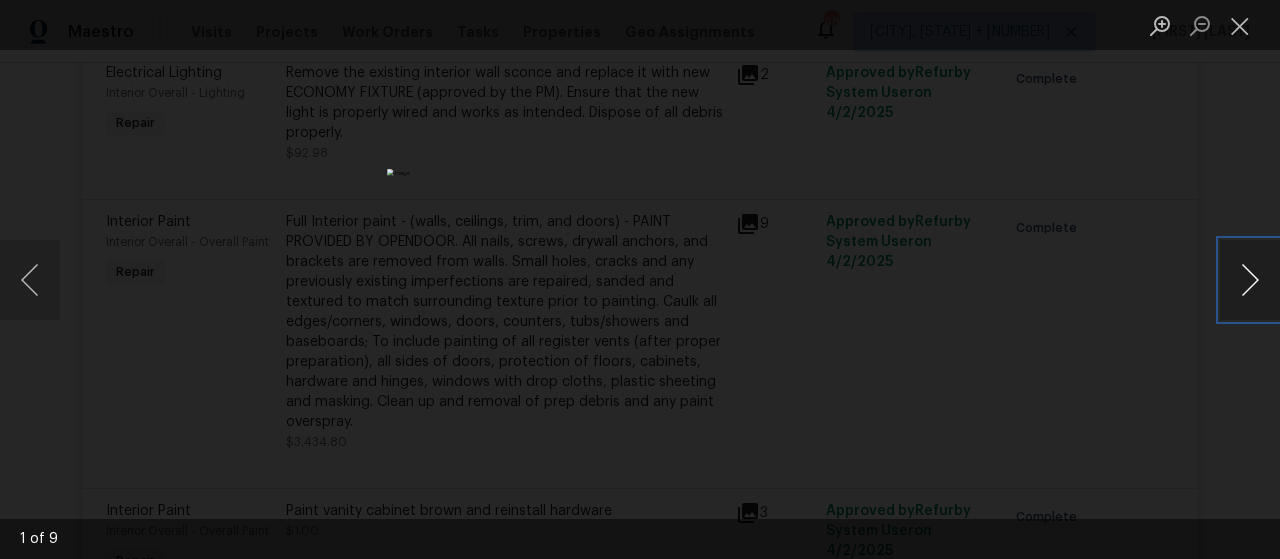 click at bounding box center (1250, 280) 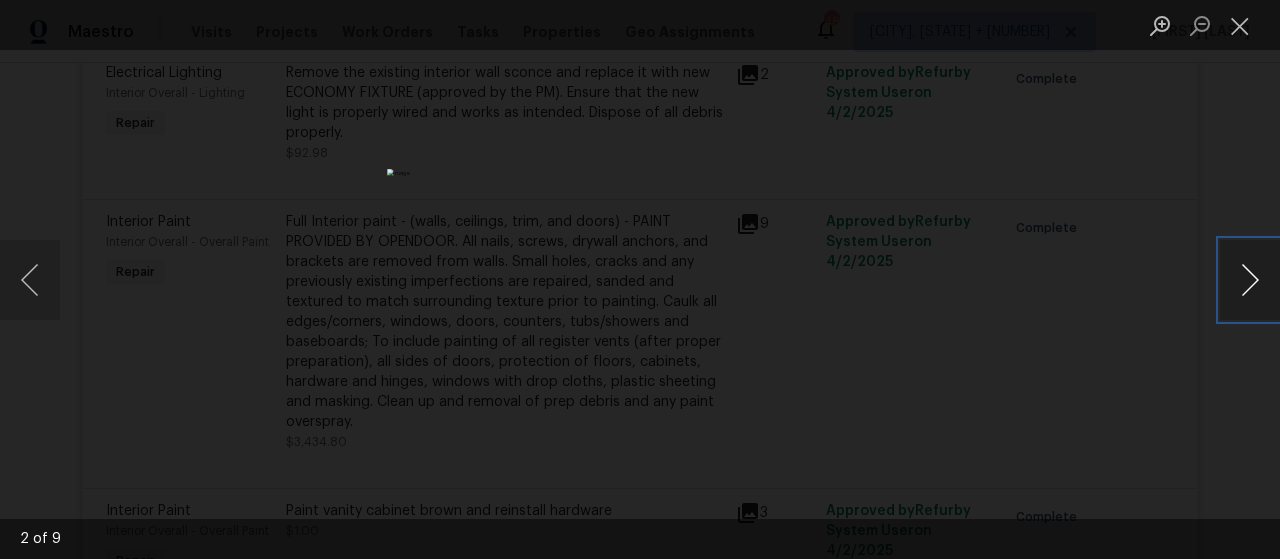 click at bounding box center [1250, 280] 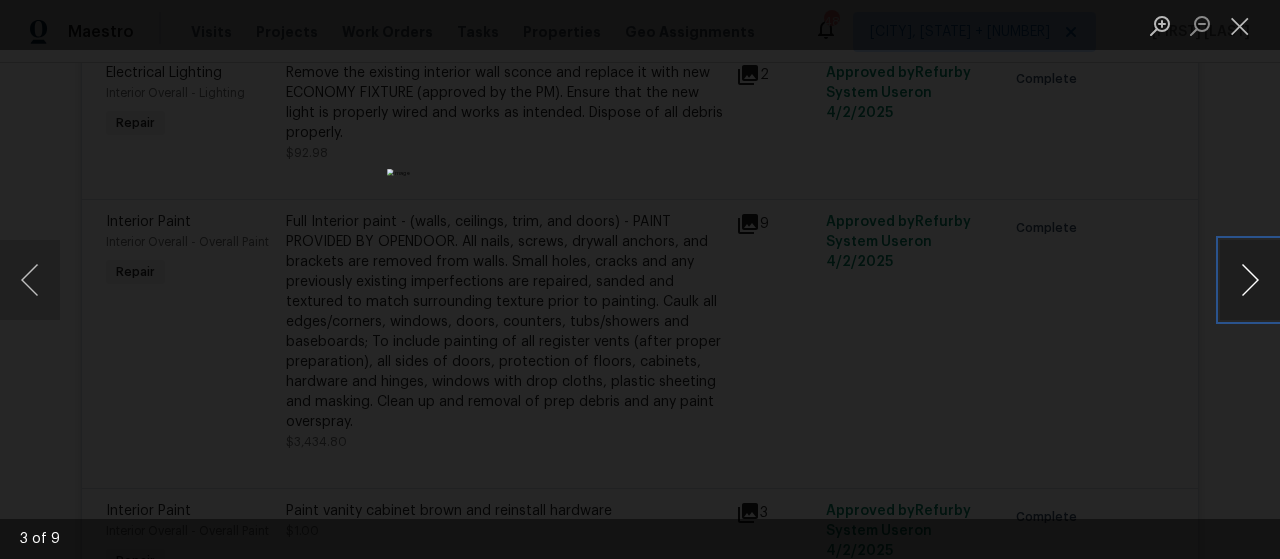 click at bounding box center [1250, 280] 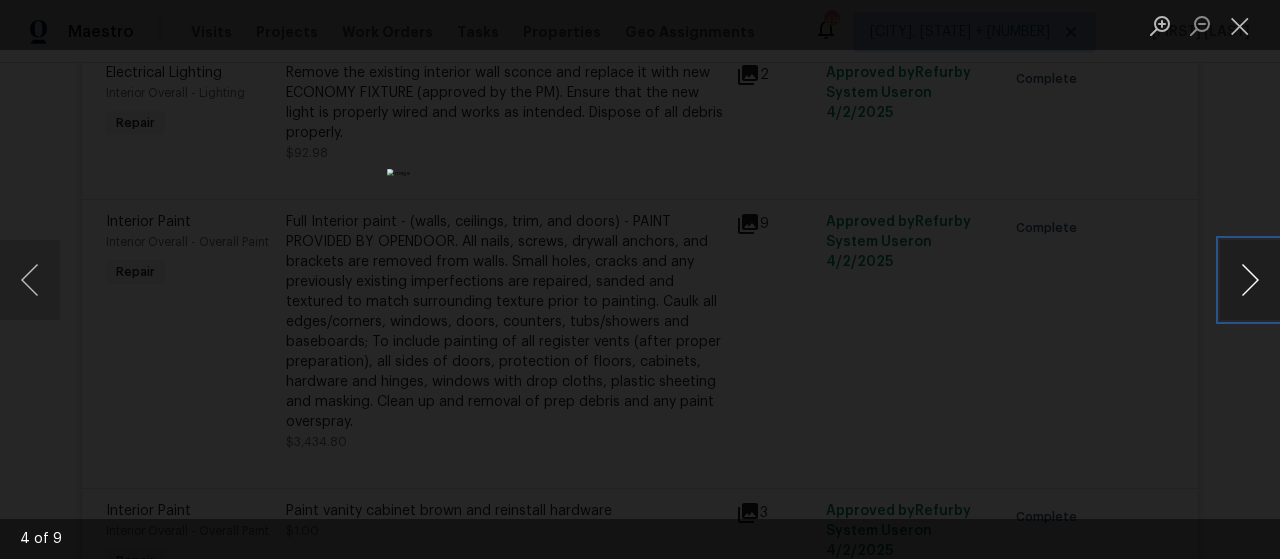 click at bounding box center (1250, 280) 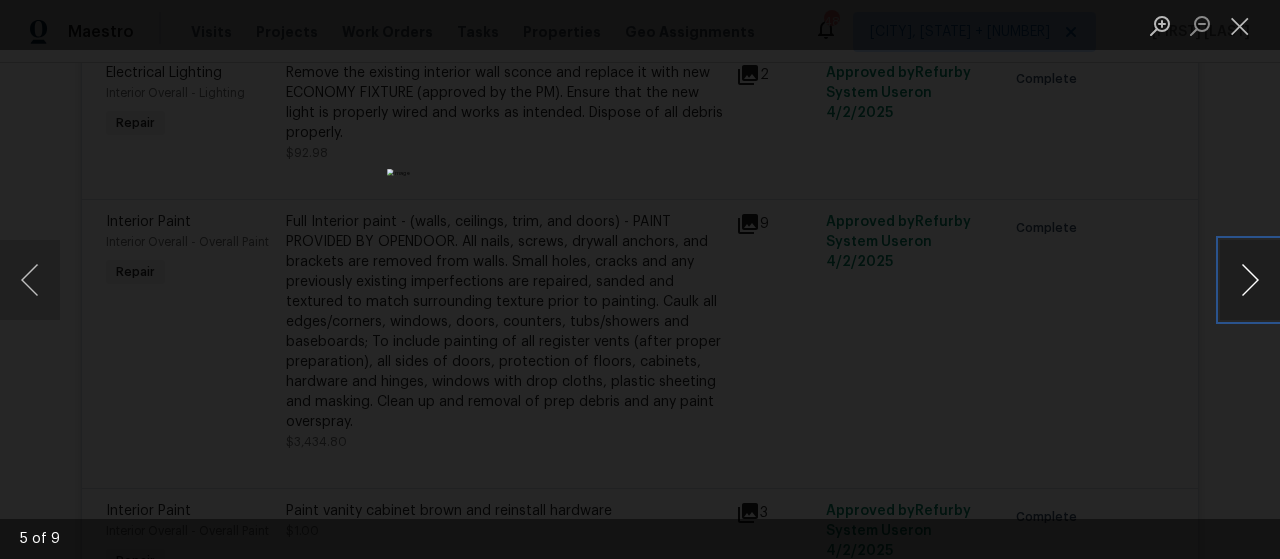 click at bounding box center (1250, 280) 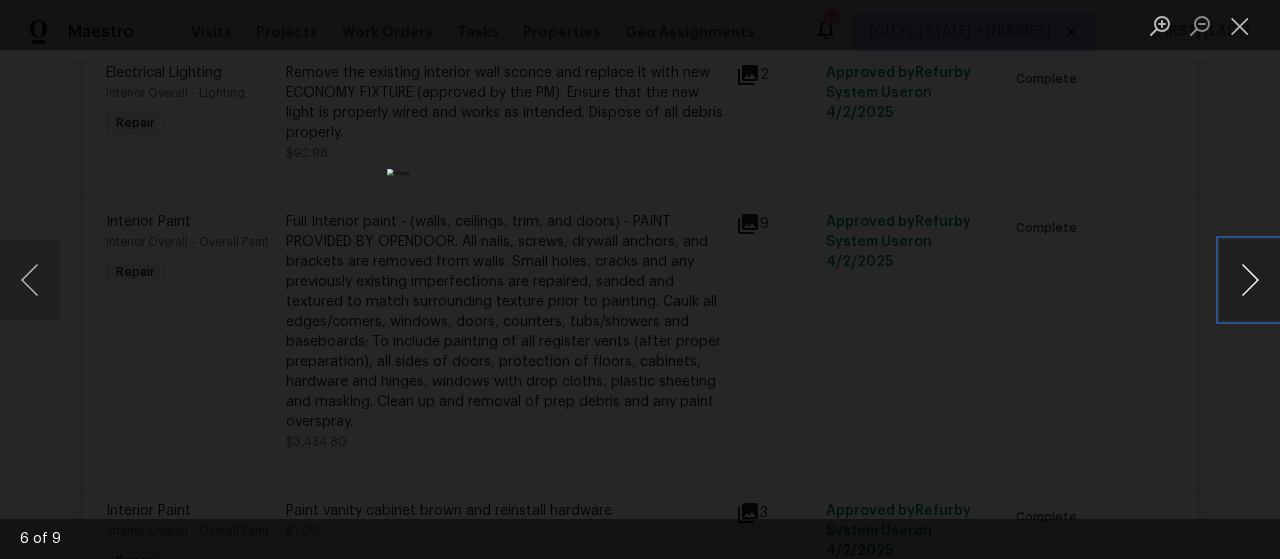 click at bounding box center (1250, 280) 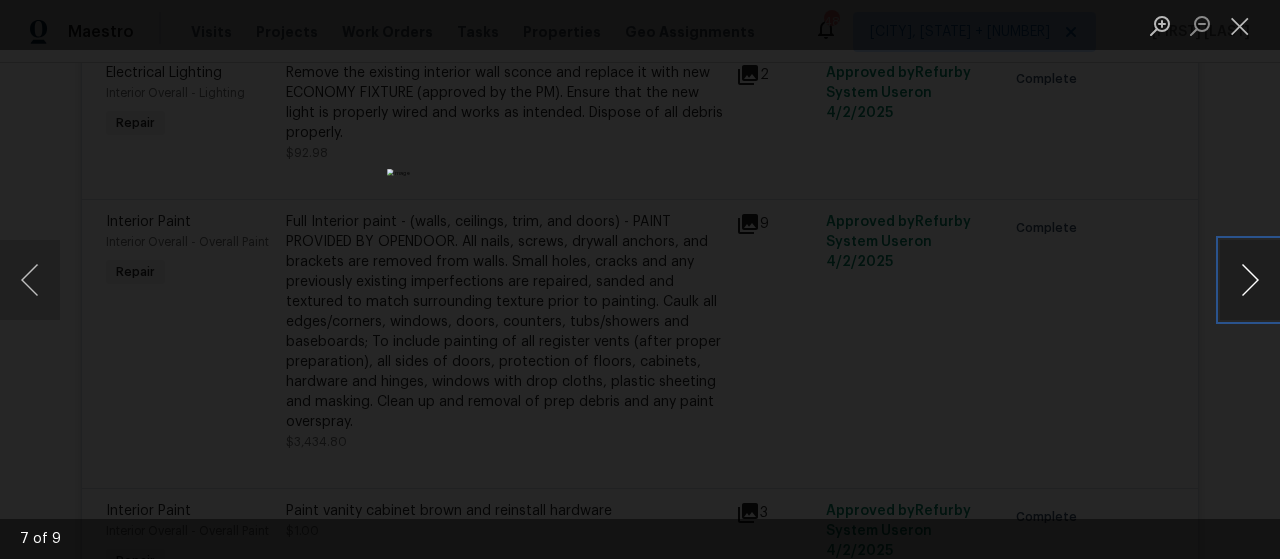 click at bounding box center (1250, 280) 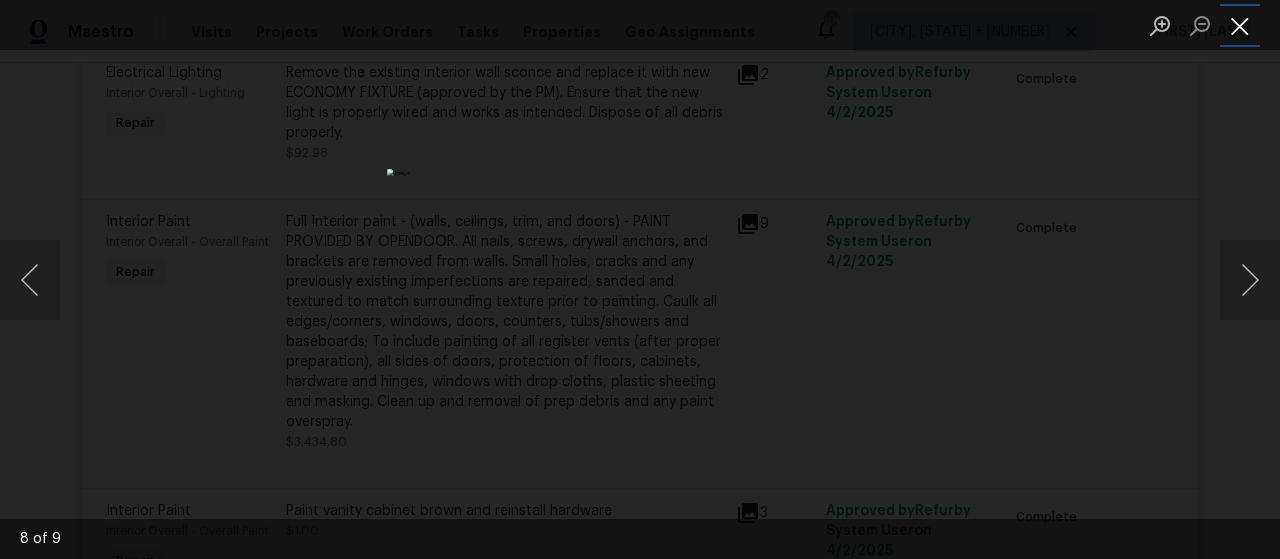 click at bounding box center (1240, 25) 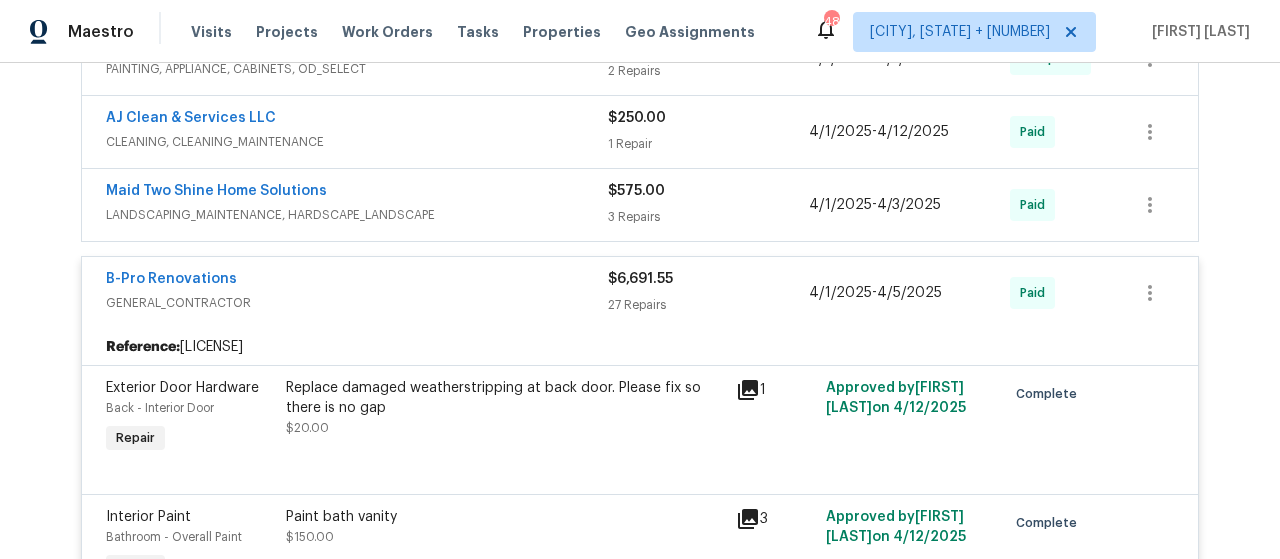 scroll, scrollTop: 917, scrollLeft: 0, axis: vertical 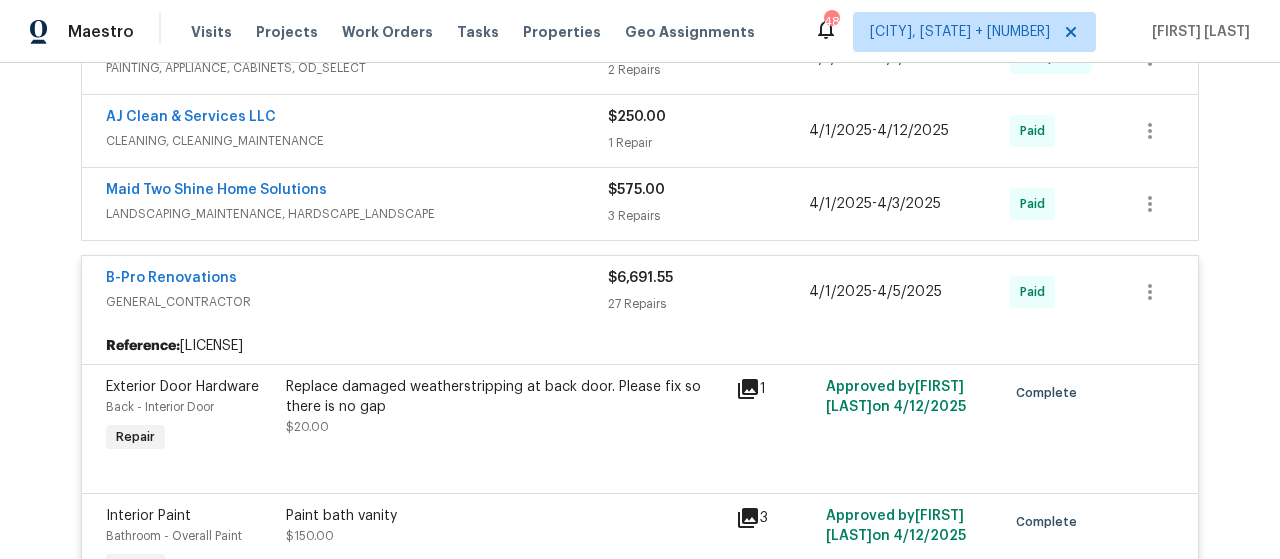 click on "27 Repairs" at bounding box center (708, 304) 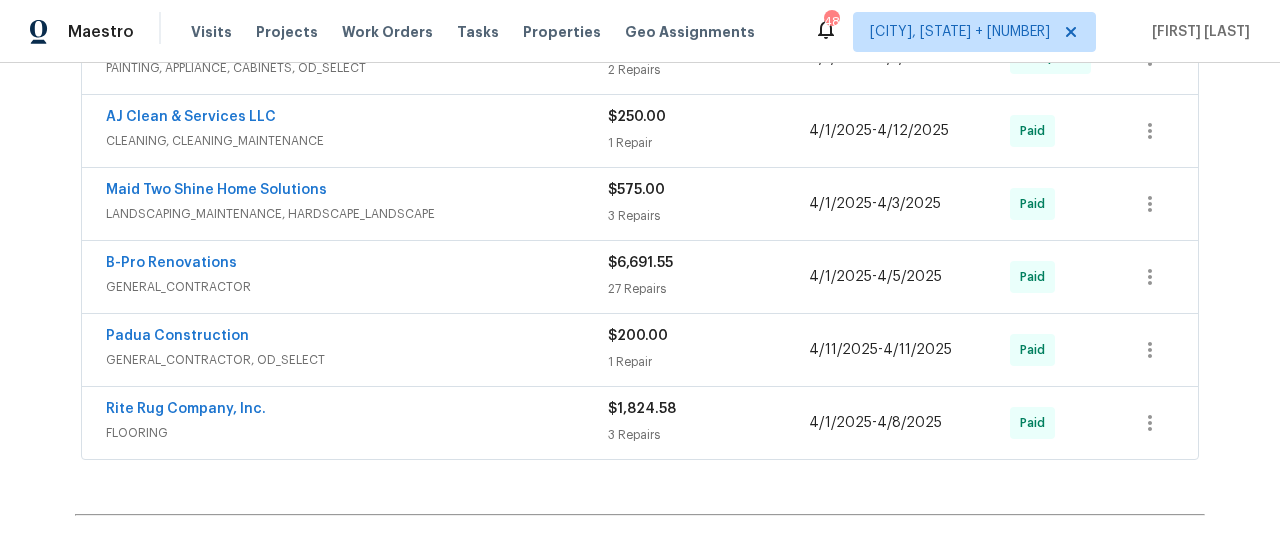 click on "$1,824.58 3 Repairs" at bounding box center [708, 423] 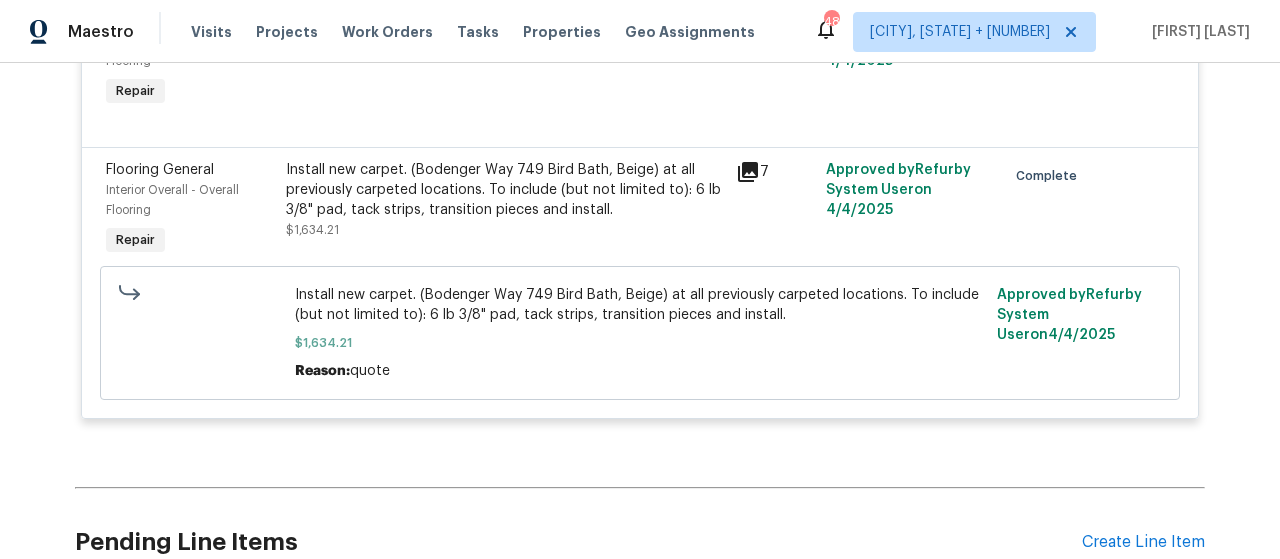 scroll, scrollTop: 1517, scrollLeft: 0, axis: vertical 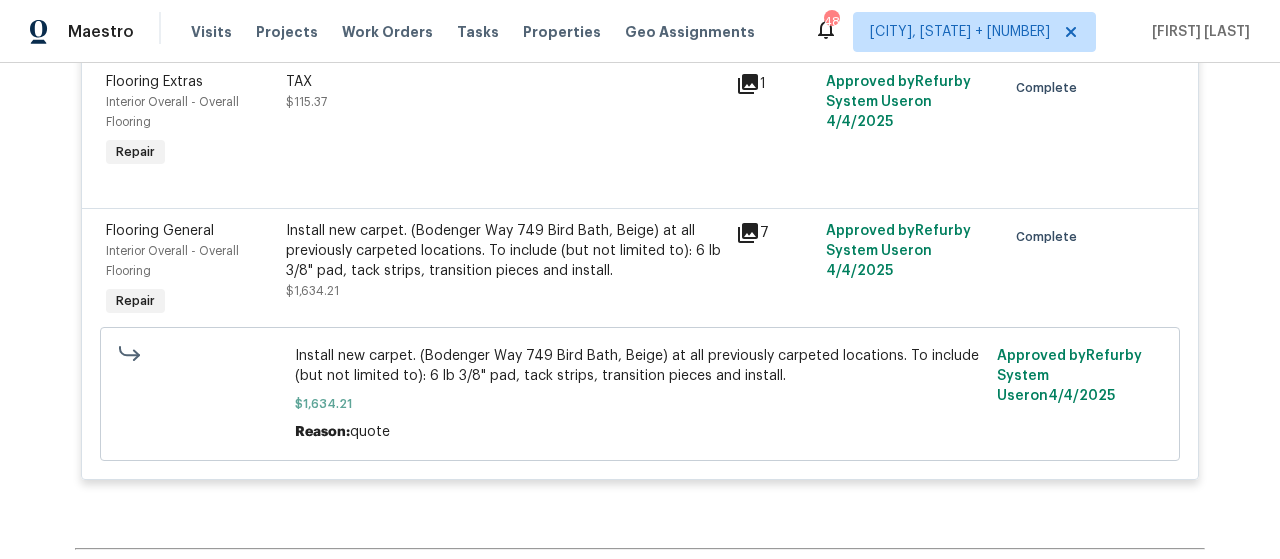 click 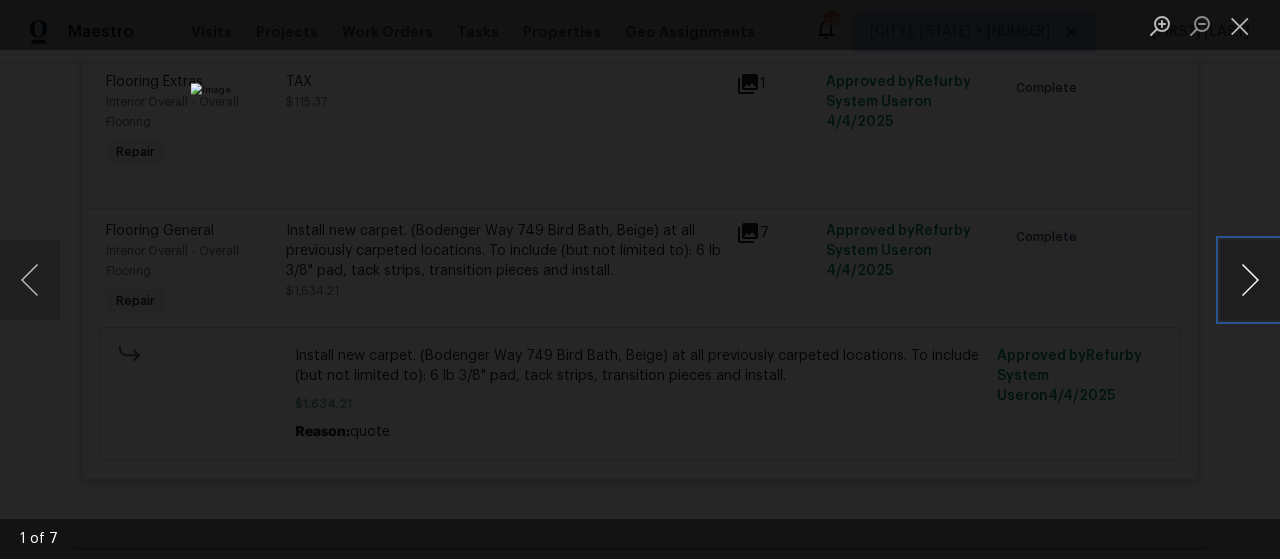 click at bounding box center (1250, 280) 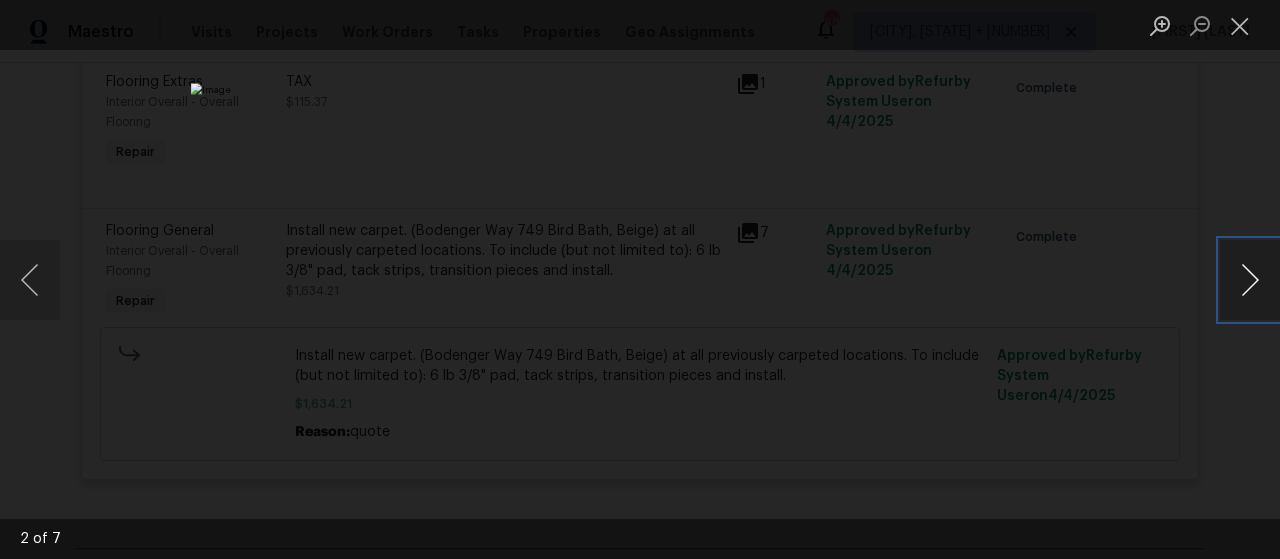 click at bounding box center (1250, 280) 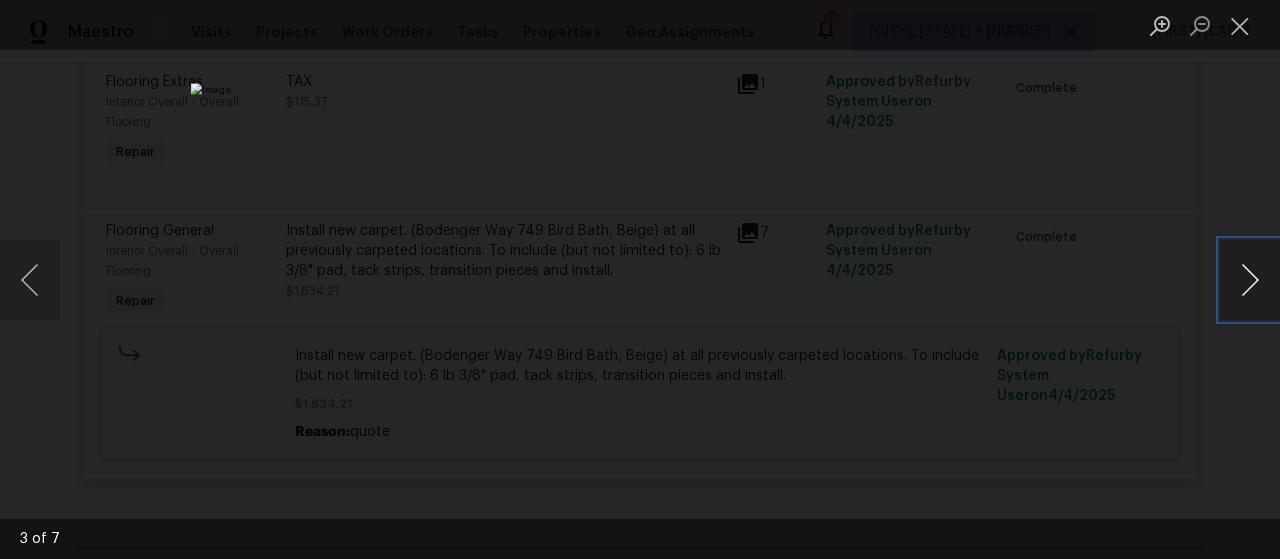 click at bounding box center (1250, 280) 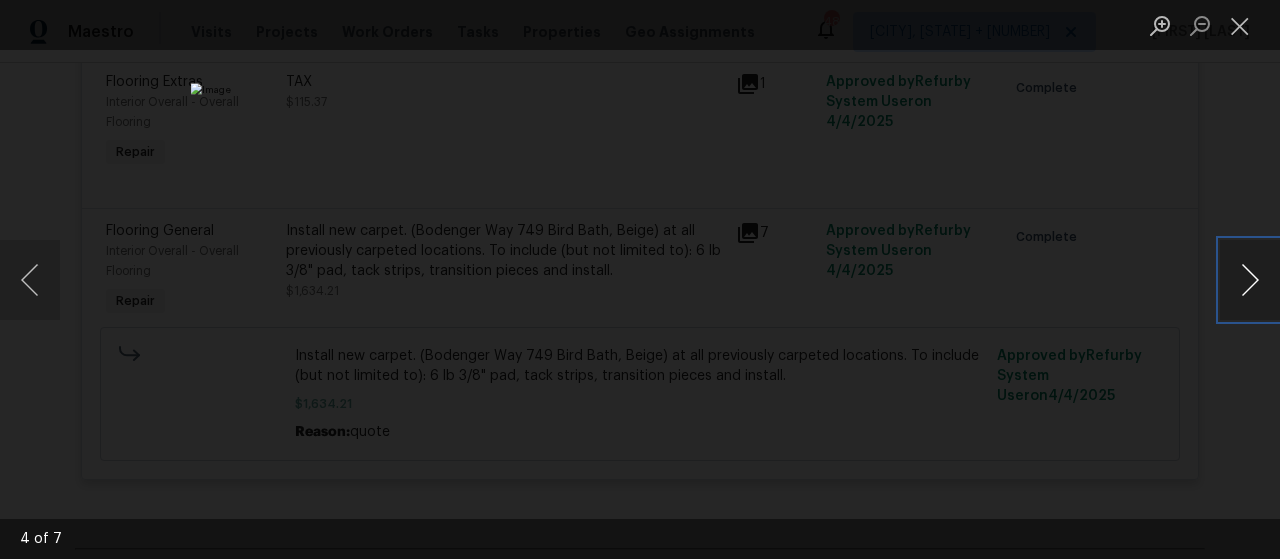 click at bounding box center [1250, 280] 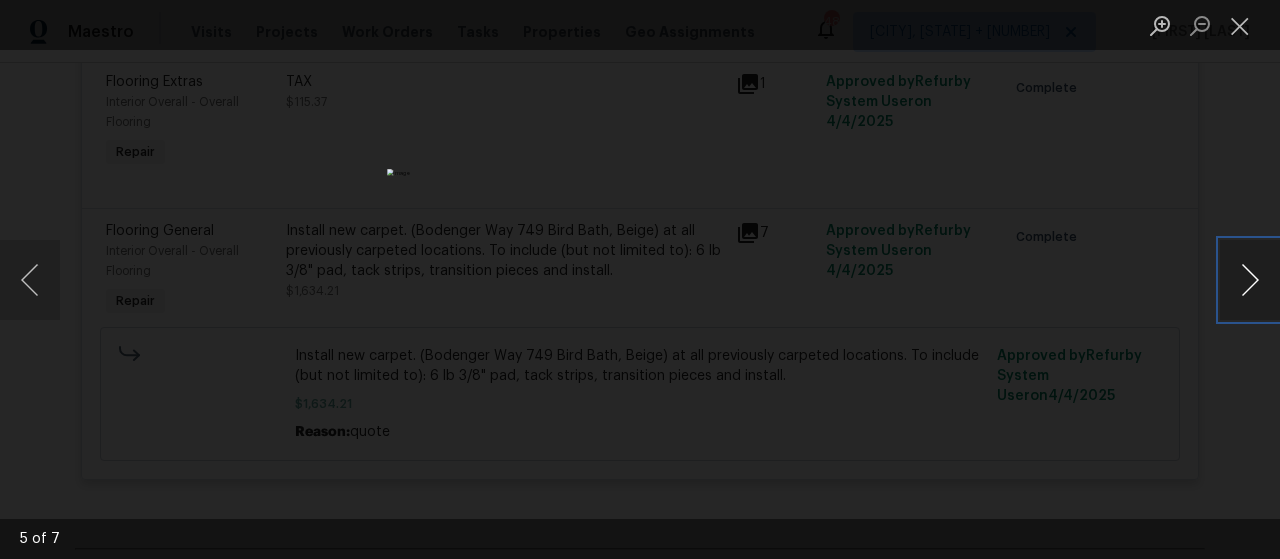 click at bounding box center (1250, 280) 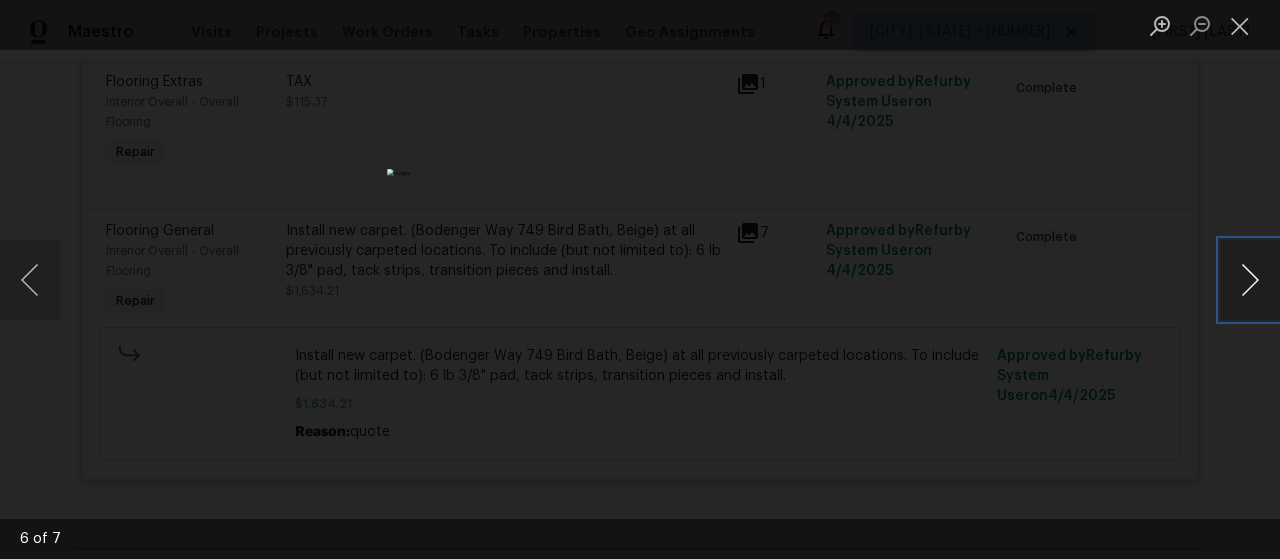 click at bounding box center [1250, 280] 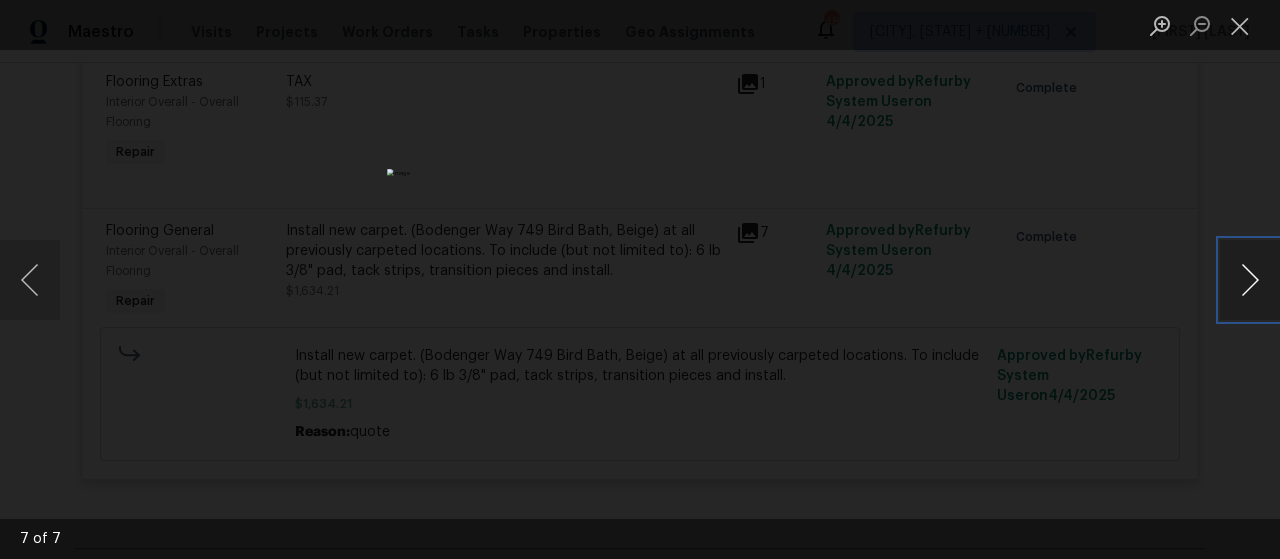 click at bounding box center [1250, 280] 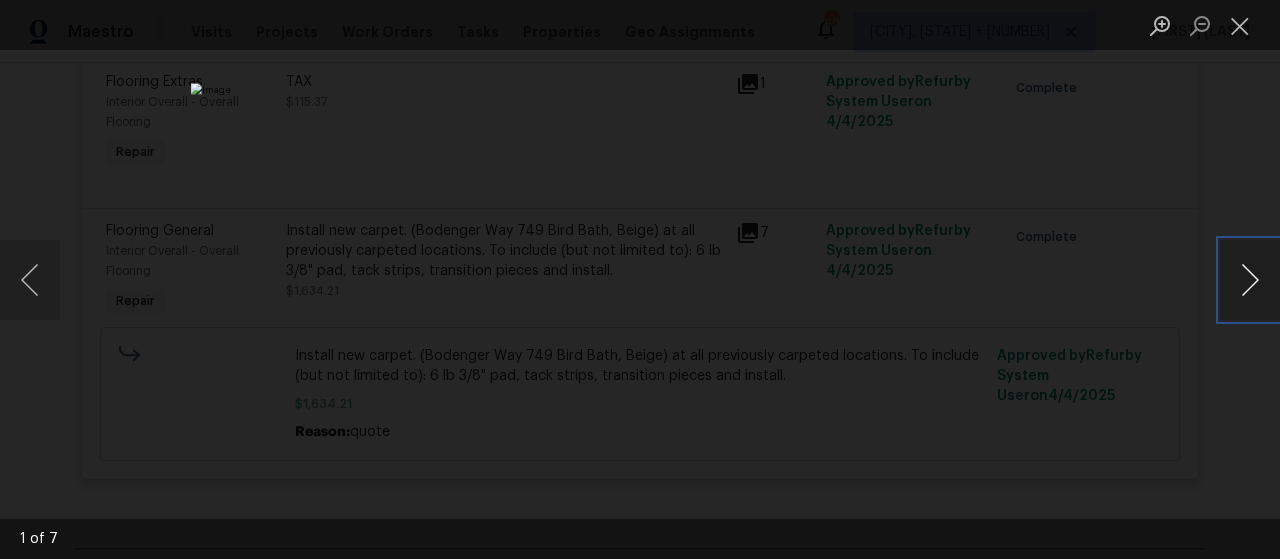 click at bounding box center [1250, 280] 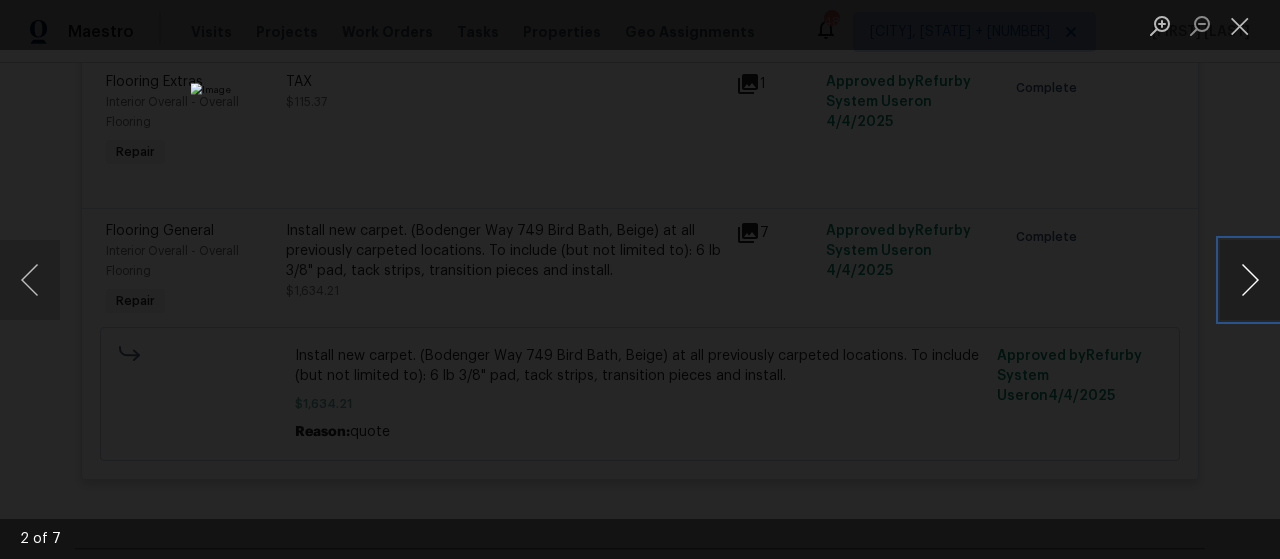 click at bounding box center [1250, 280] 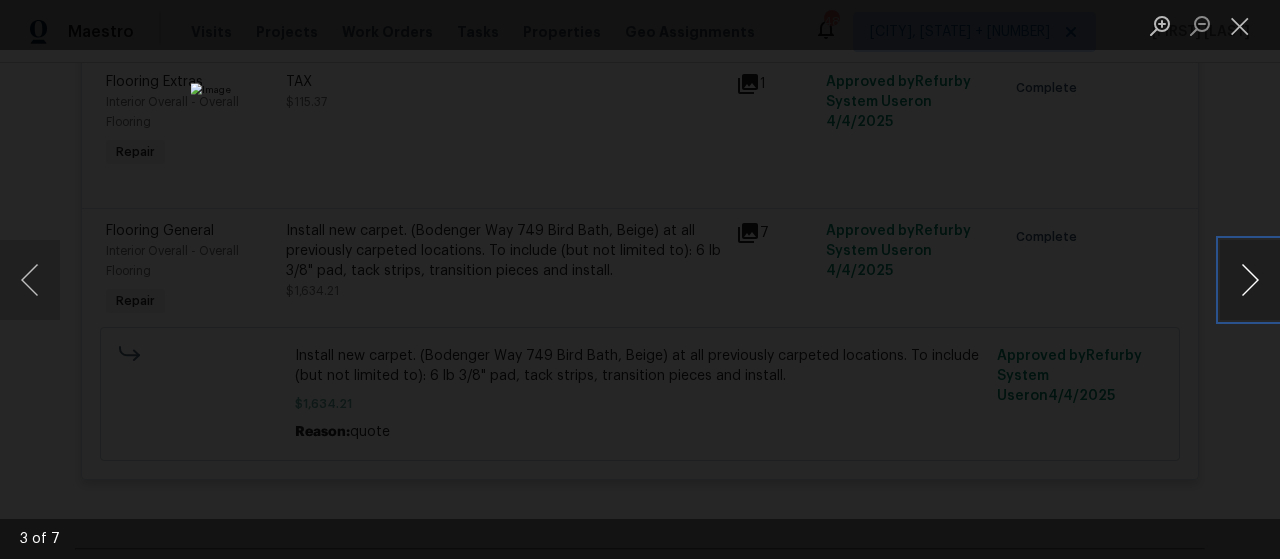 click at bounding box center (1250, 280) 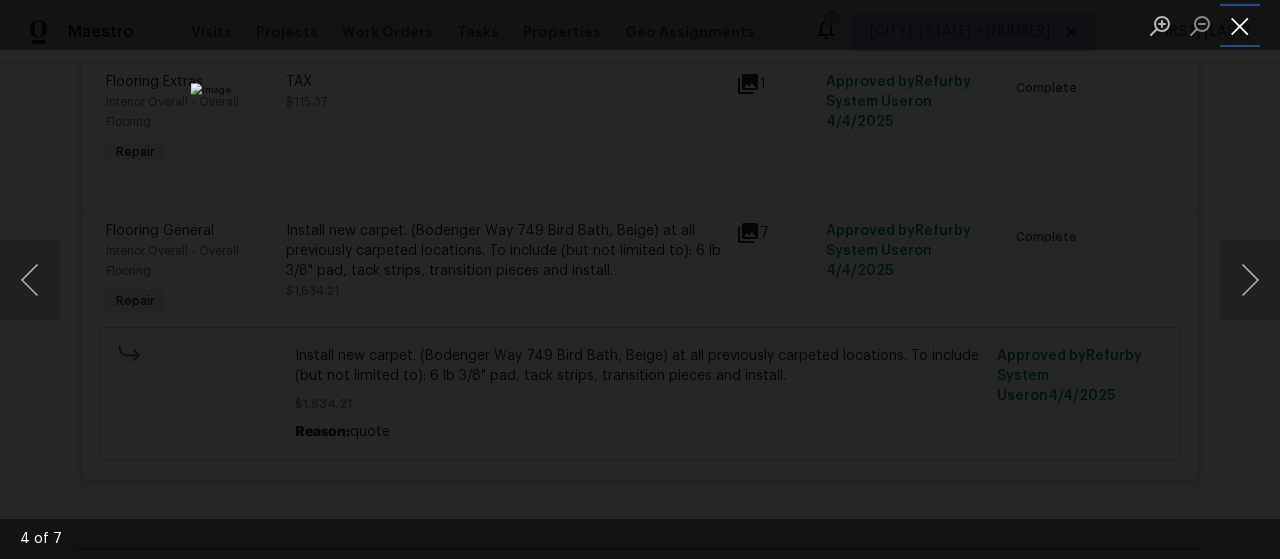 click at bounding box center [1240, 25] 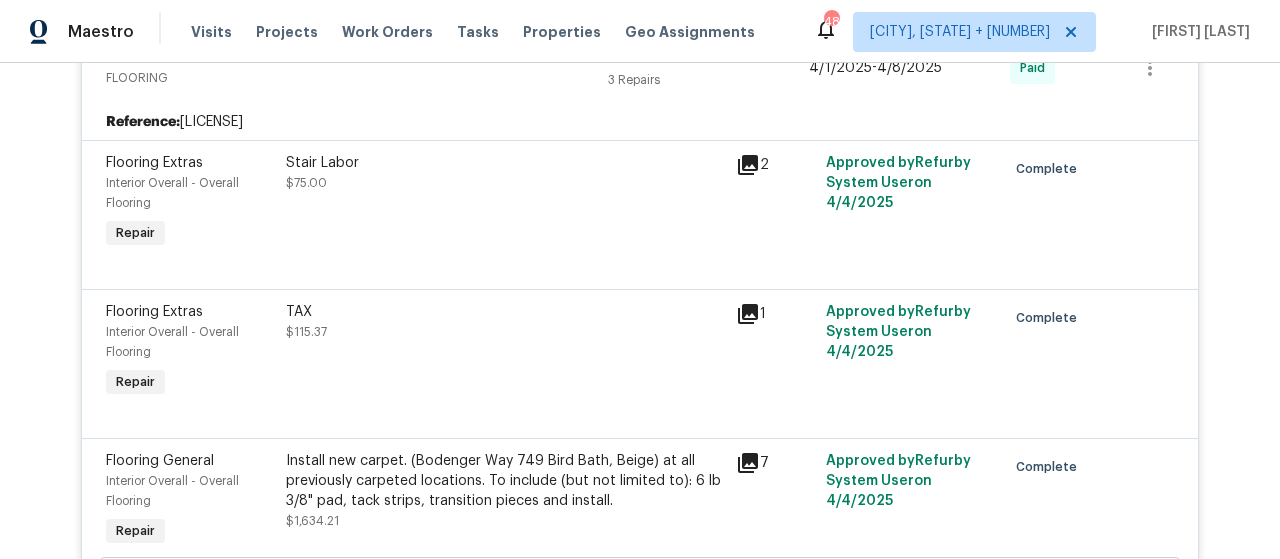 scroll, scrollTop: 917, scrollLeft: 0, axis: vertical 